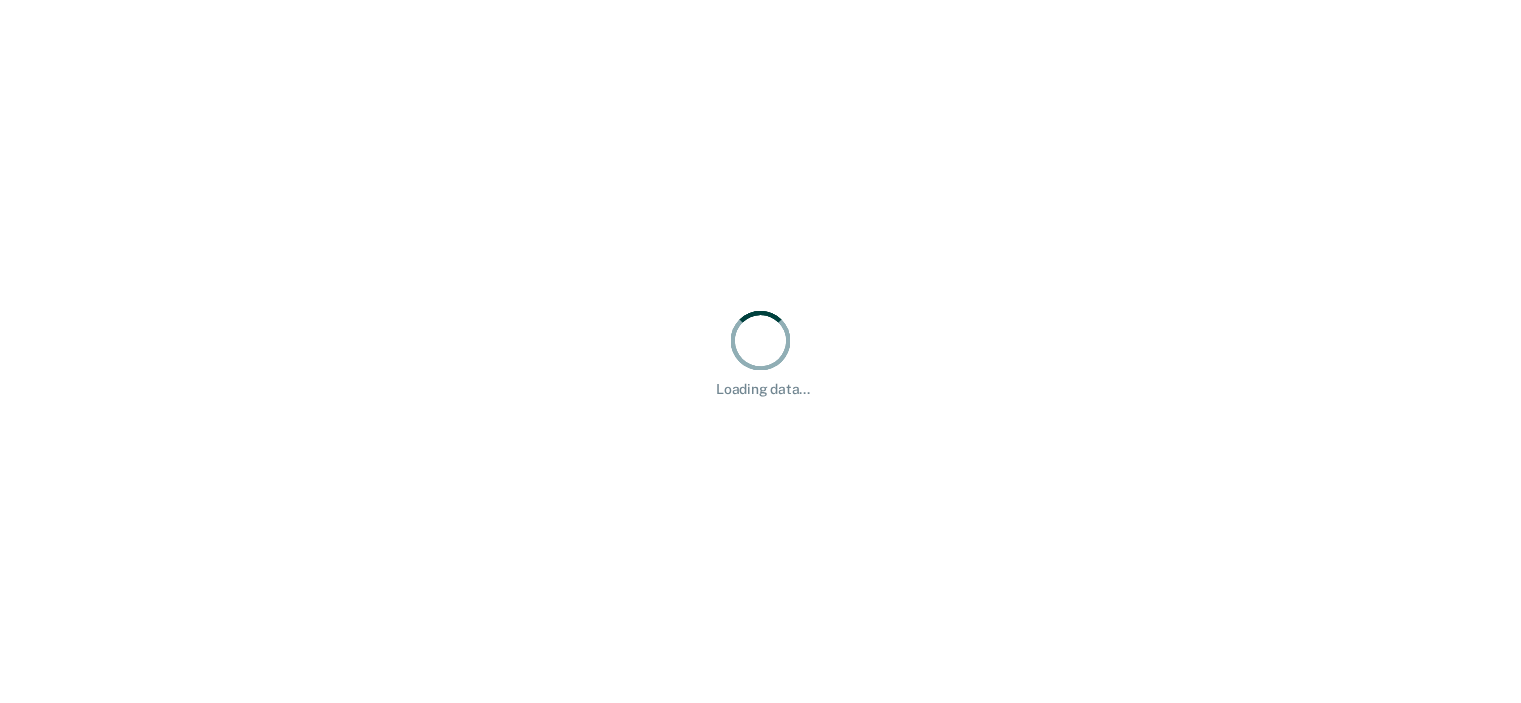 scroll, scrollTop: 0, scrollLeft: 0, axis: both 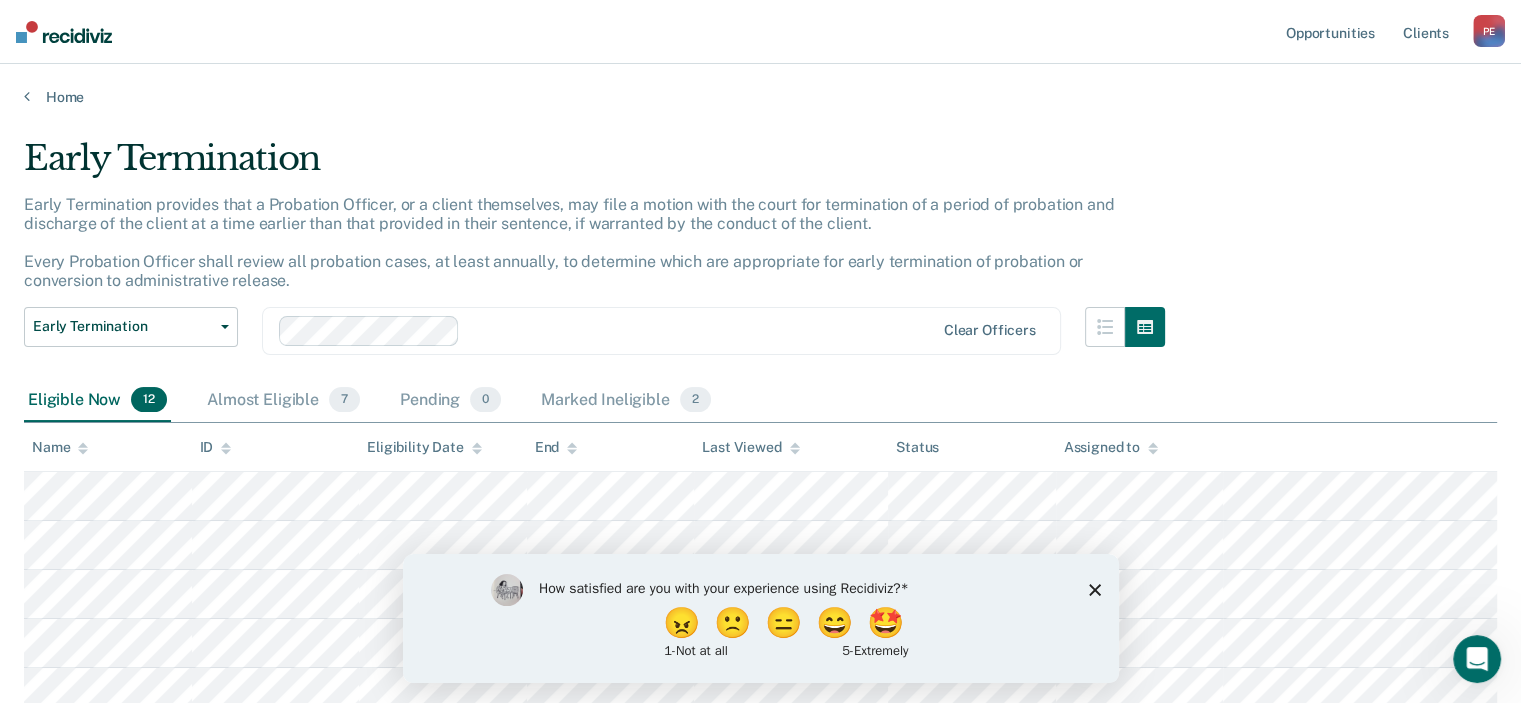 click 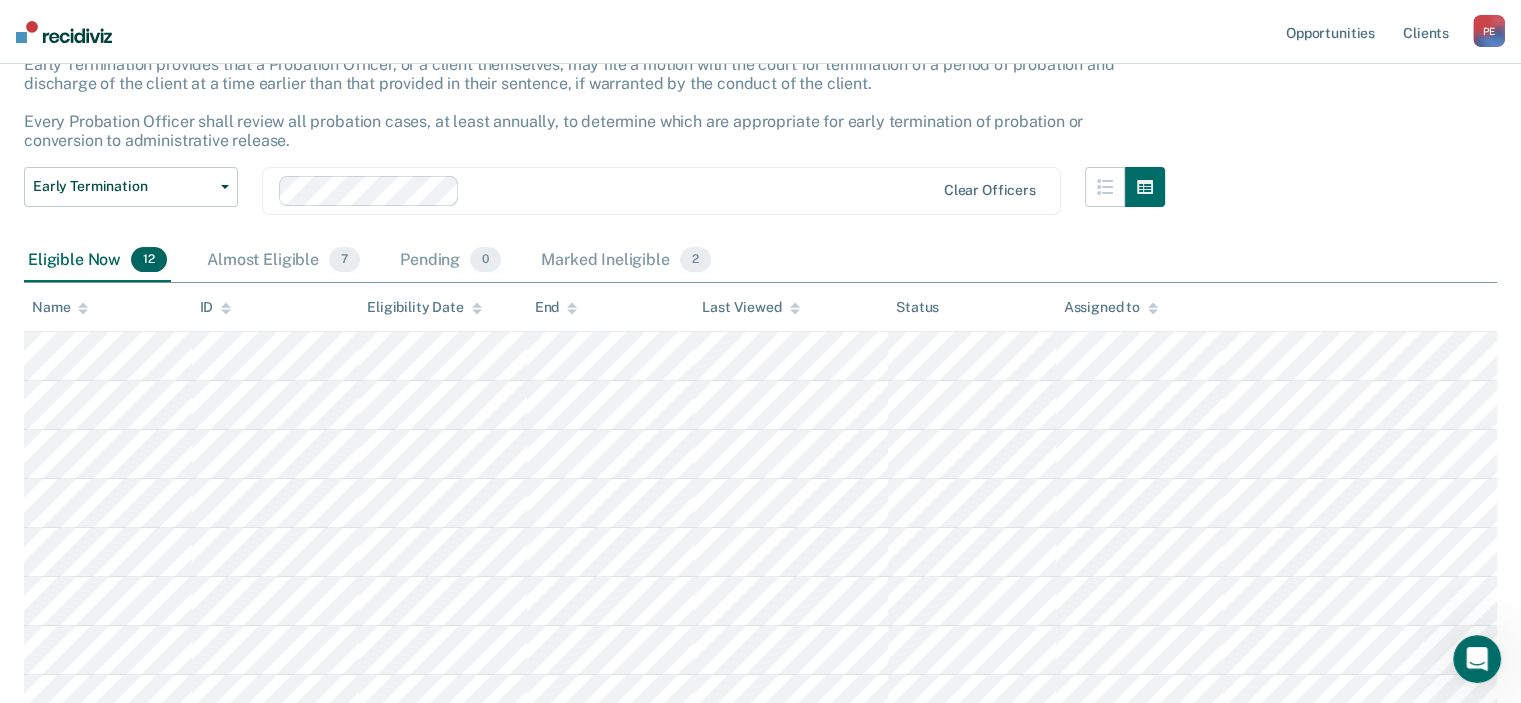scroll, scrollTop: 182, scrollLeft: 0, axis: vertical 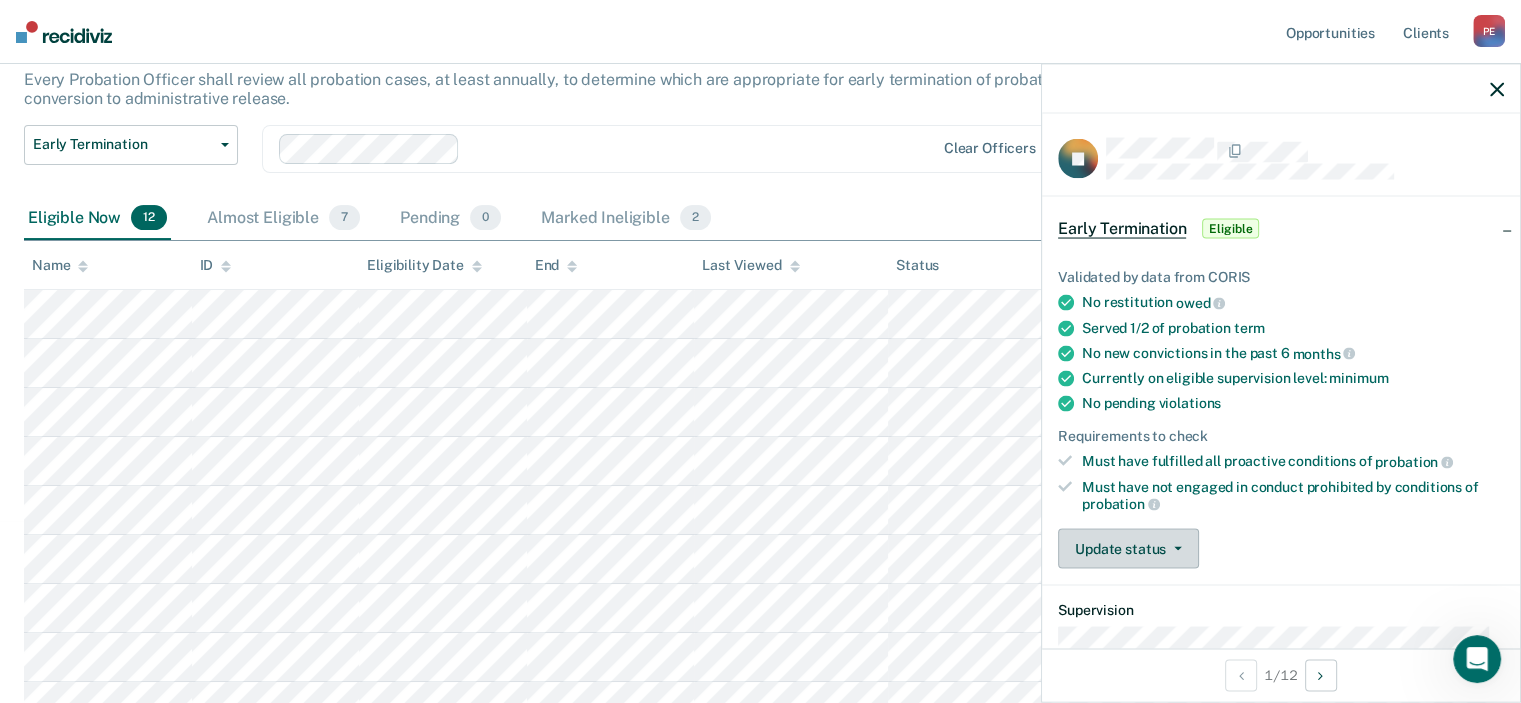 click on "Update status" at bounding box center [1128, 549] 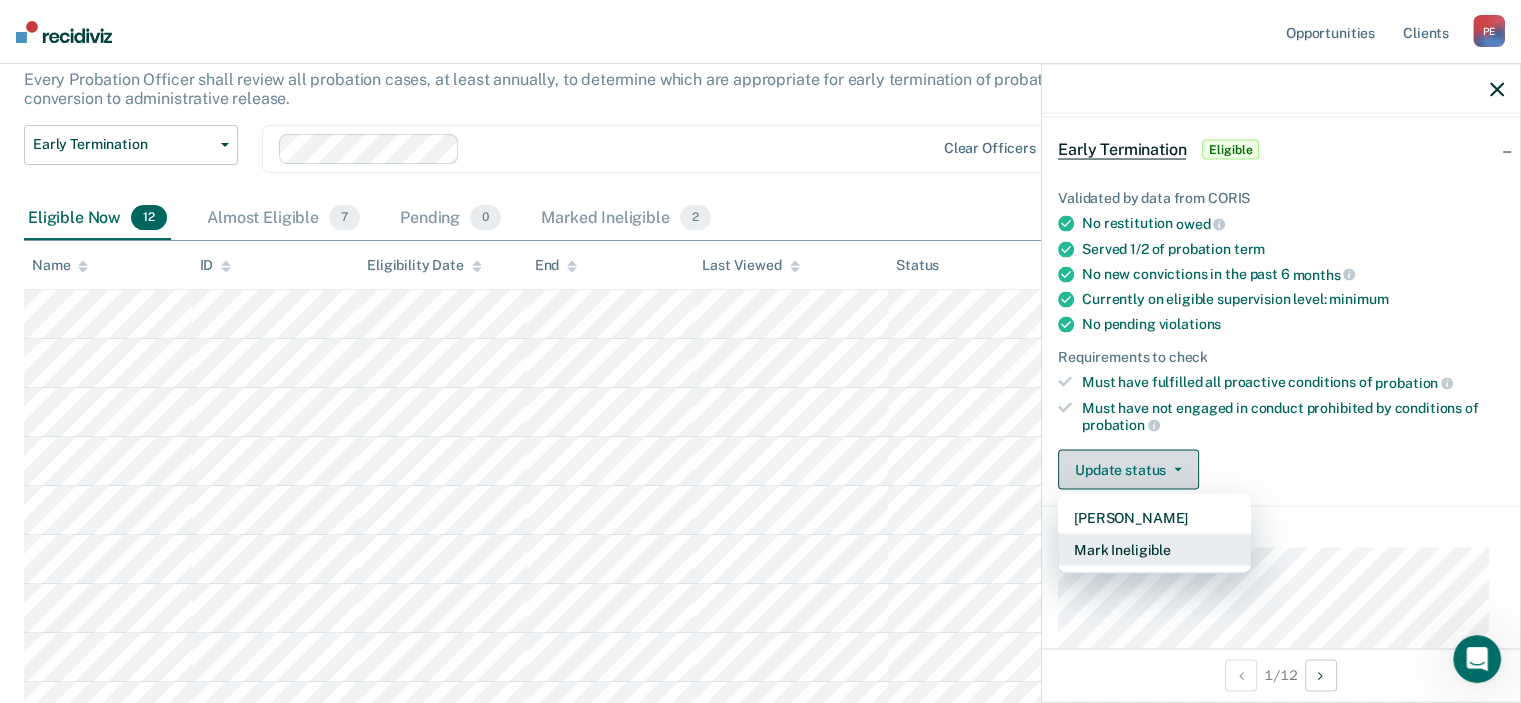 scroll, scrollTop: 80, scrollLeft: 0, axis: vertical 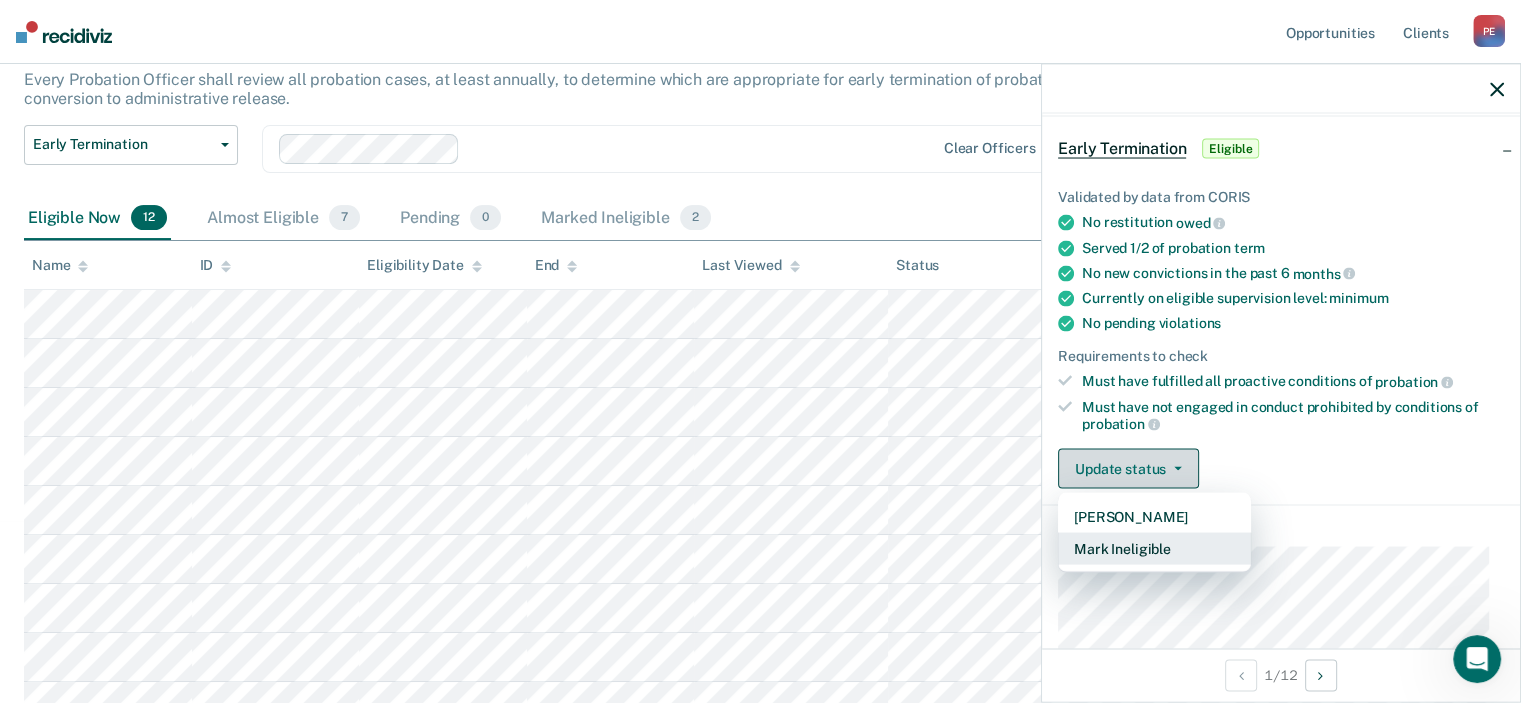 click on "Mark Ineligible" at bounding box center (1154, 549) 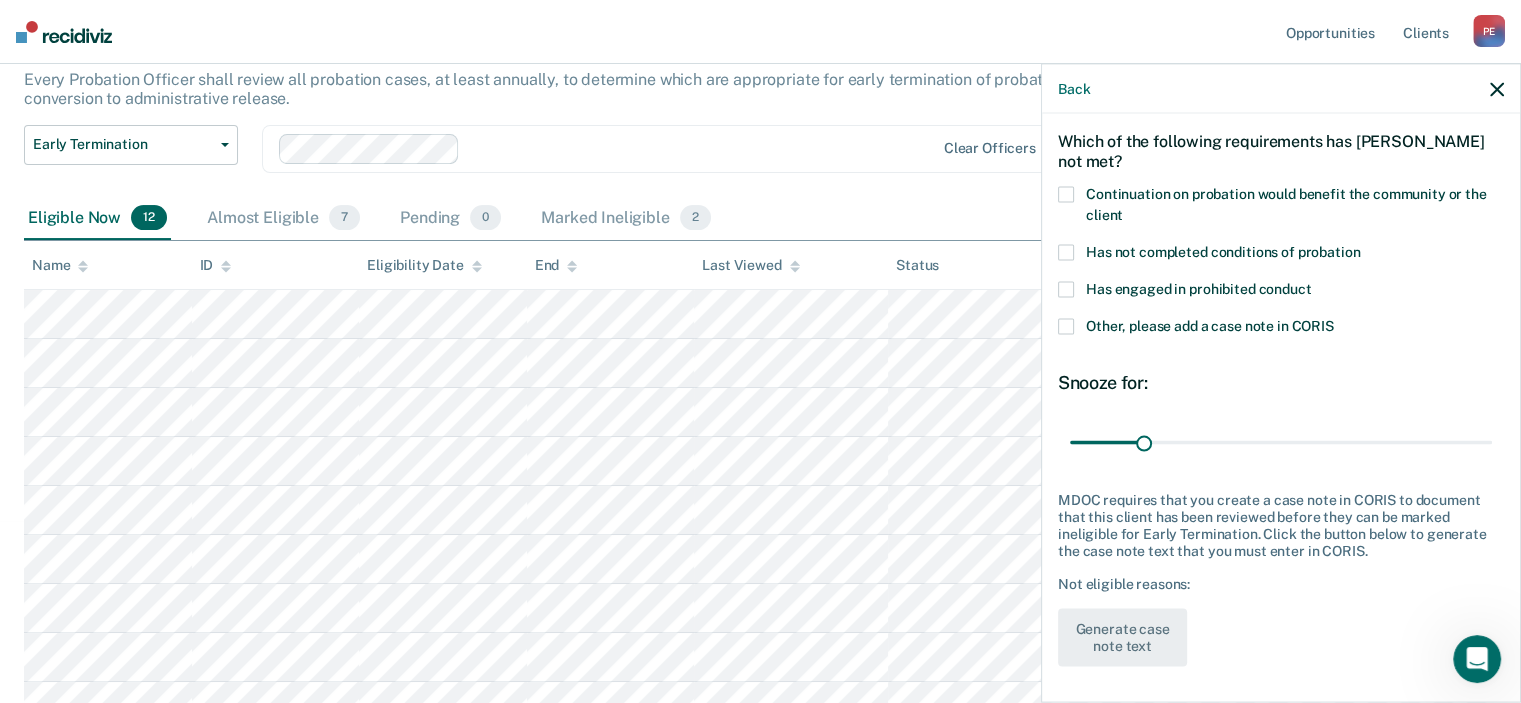 scroll, scrollTop: 81, scrollLeft: 0, axis: vertical 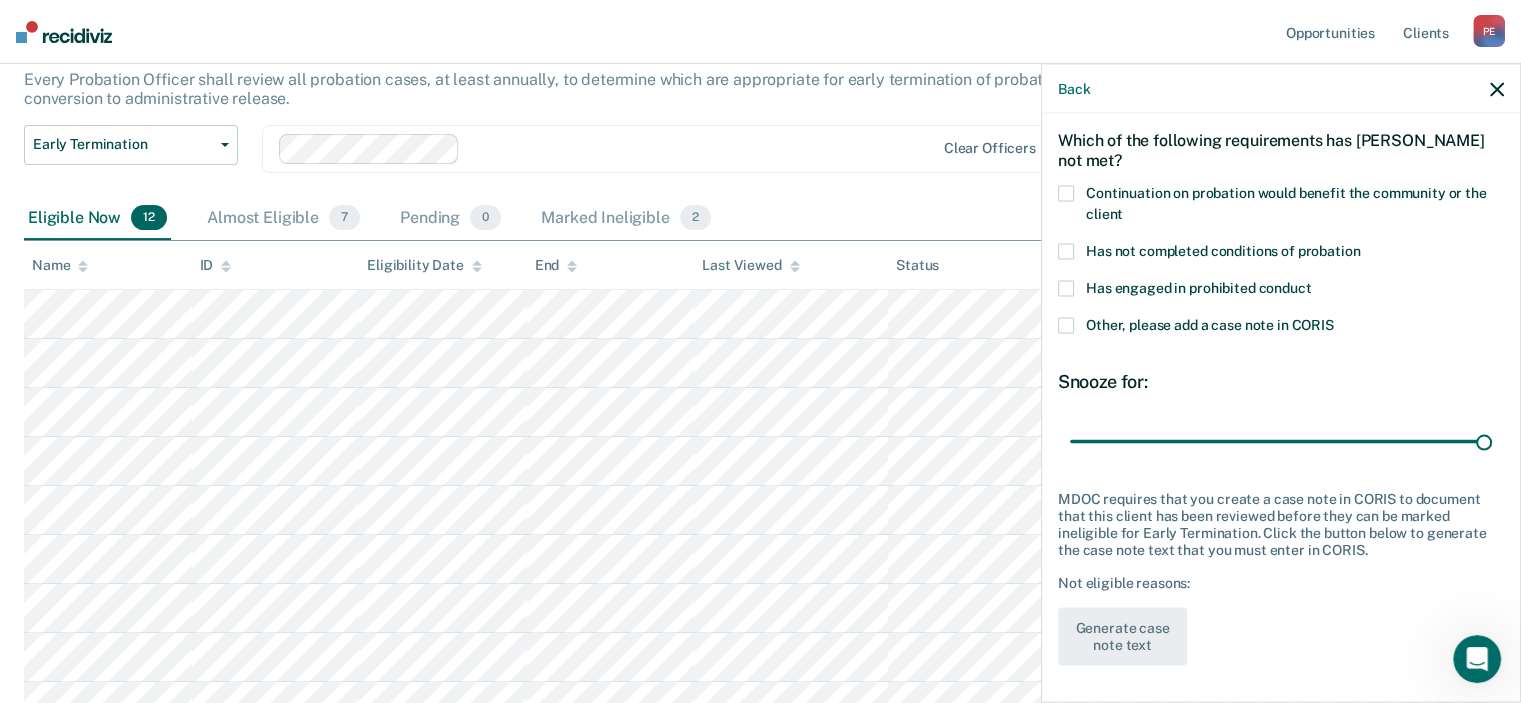 drag, startPoint x: 1138, startPoint y: 438, endPoint x: 1521, endPoint y: 423, distance: 383.2936 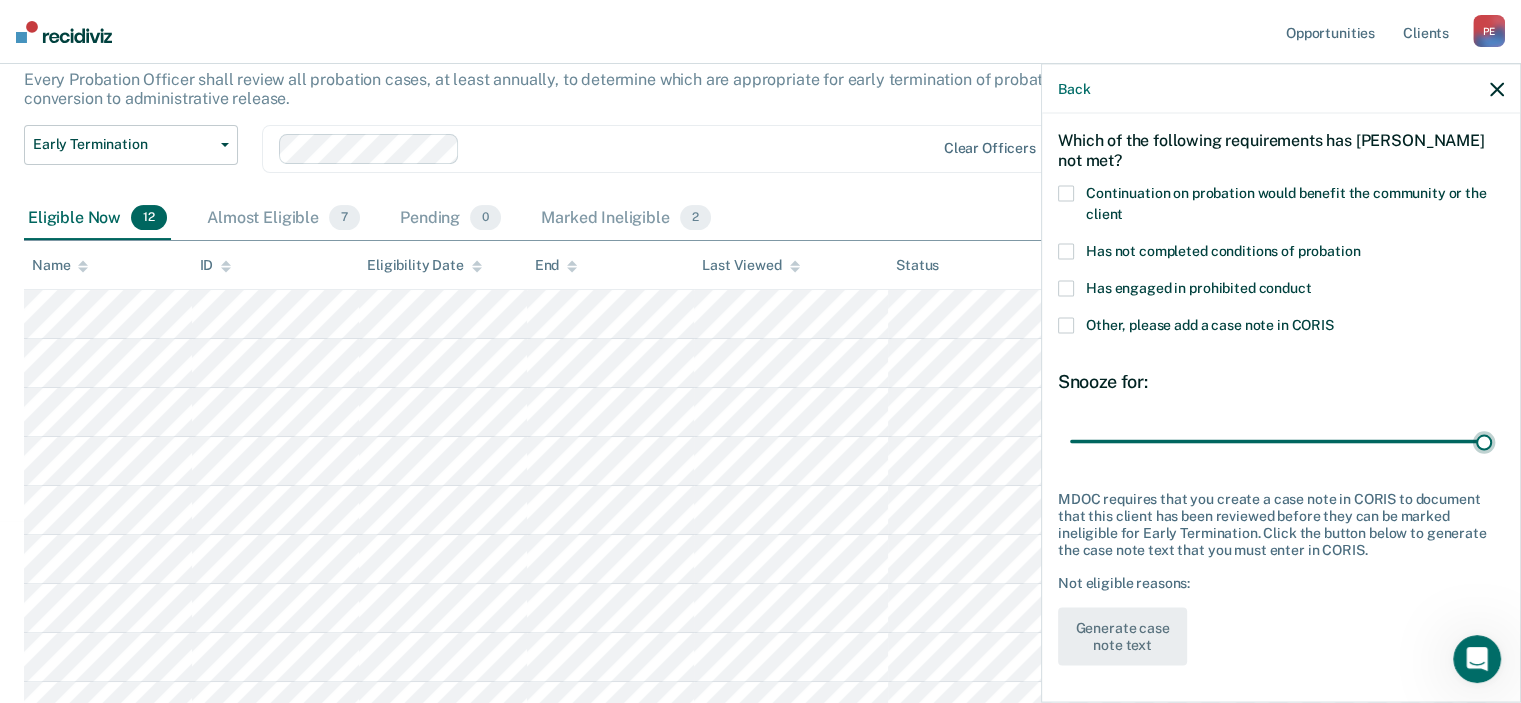 type on "180" 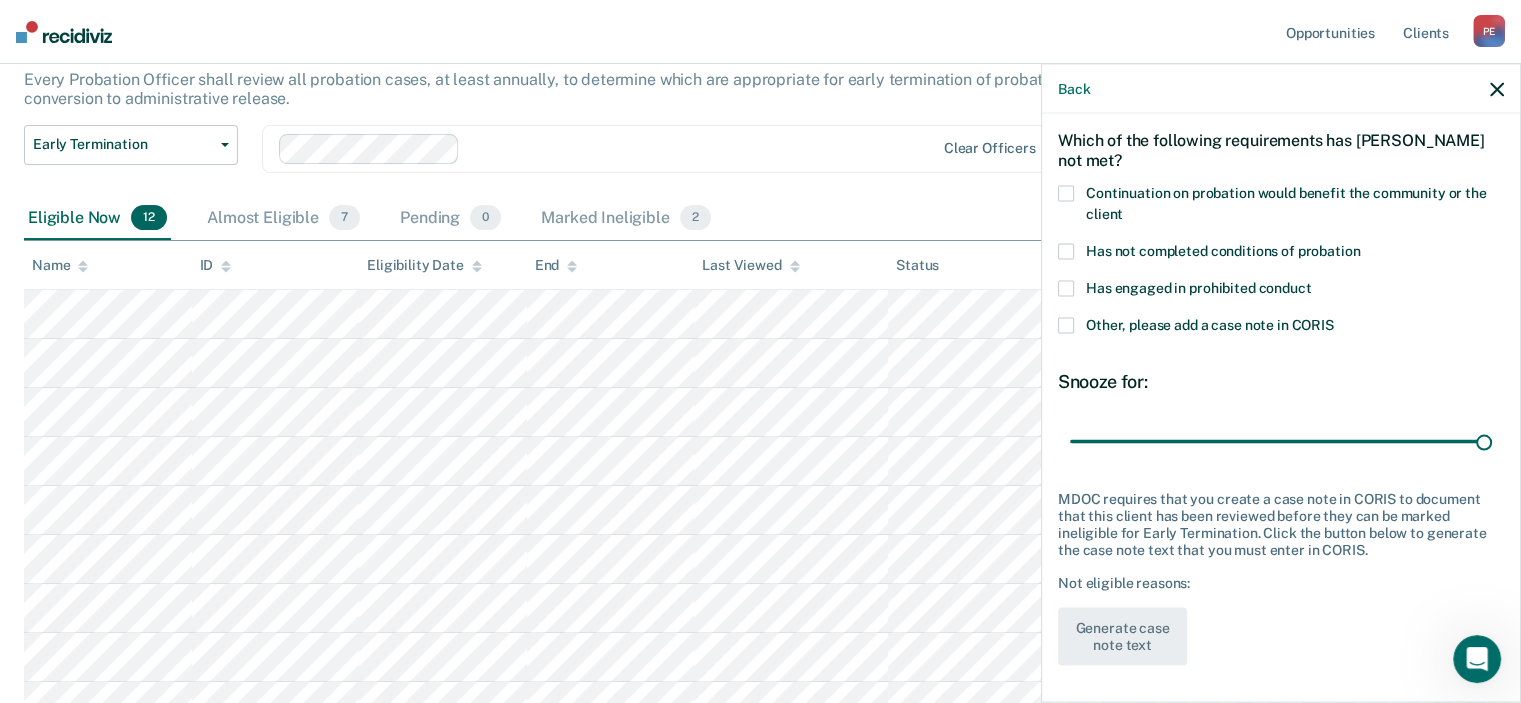 click at bounding box center [1066, 193] 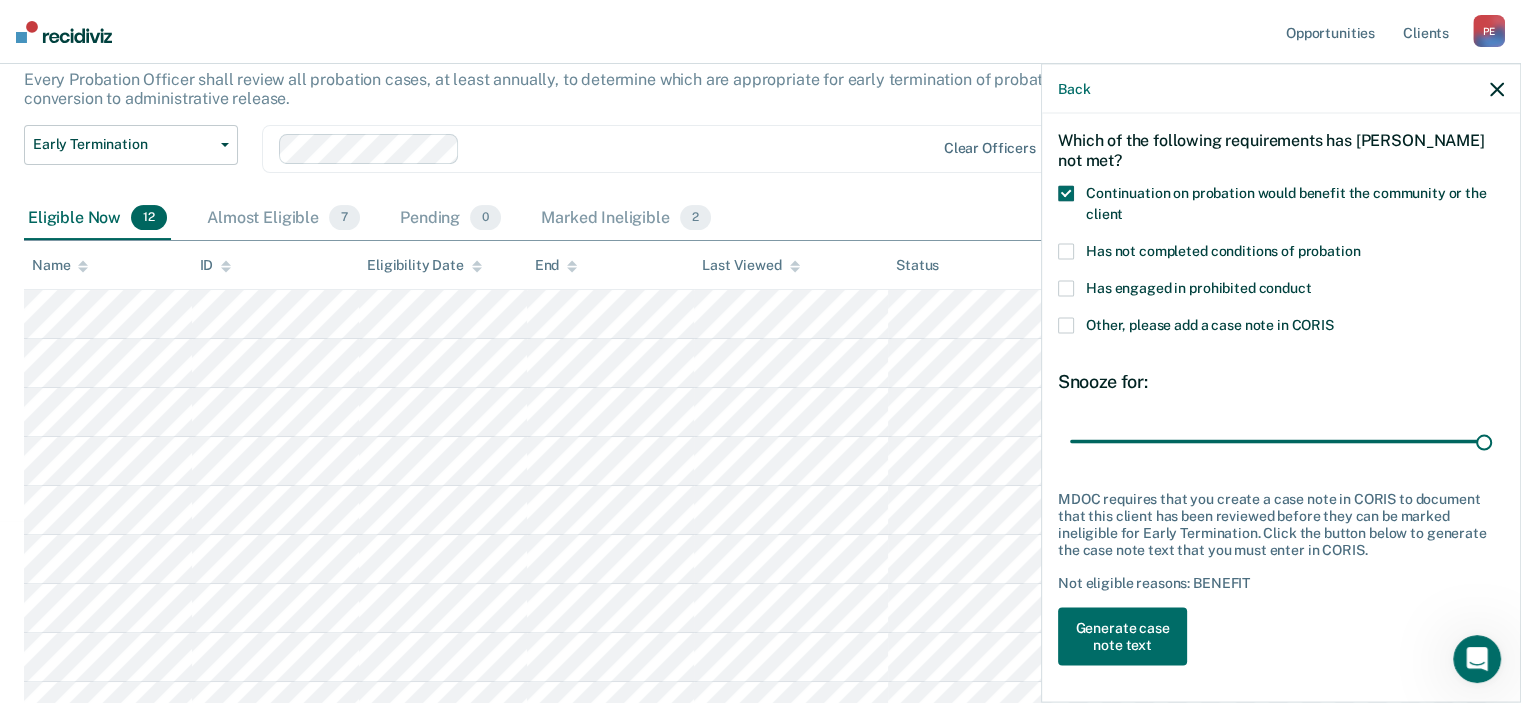 click on "Has engaged in prohibited conduct" at bounding box center (1281, 298) 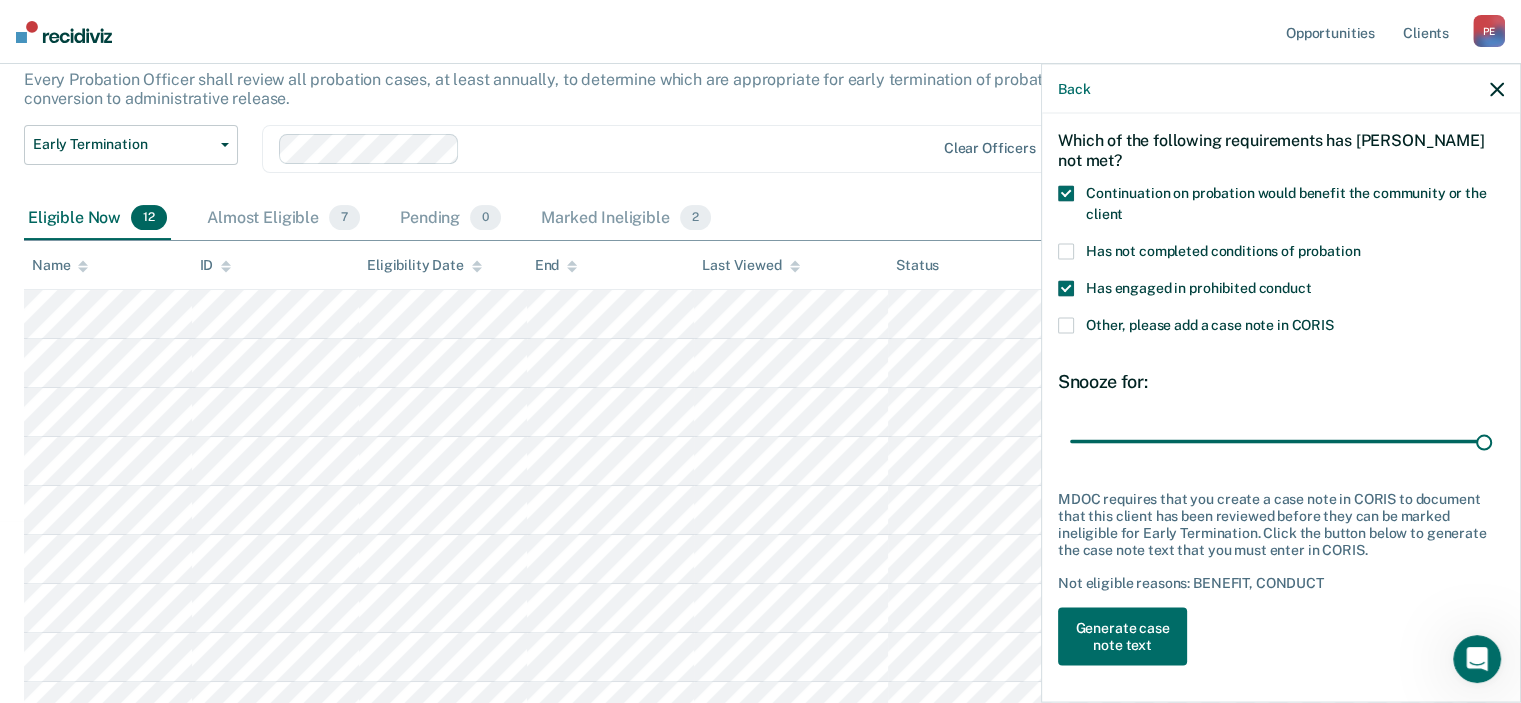 click on "Has engaged in prohibited conduct" at bounding box center [1281, 298] 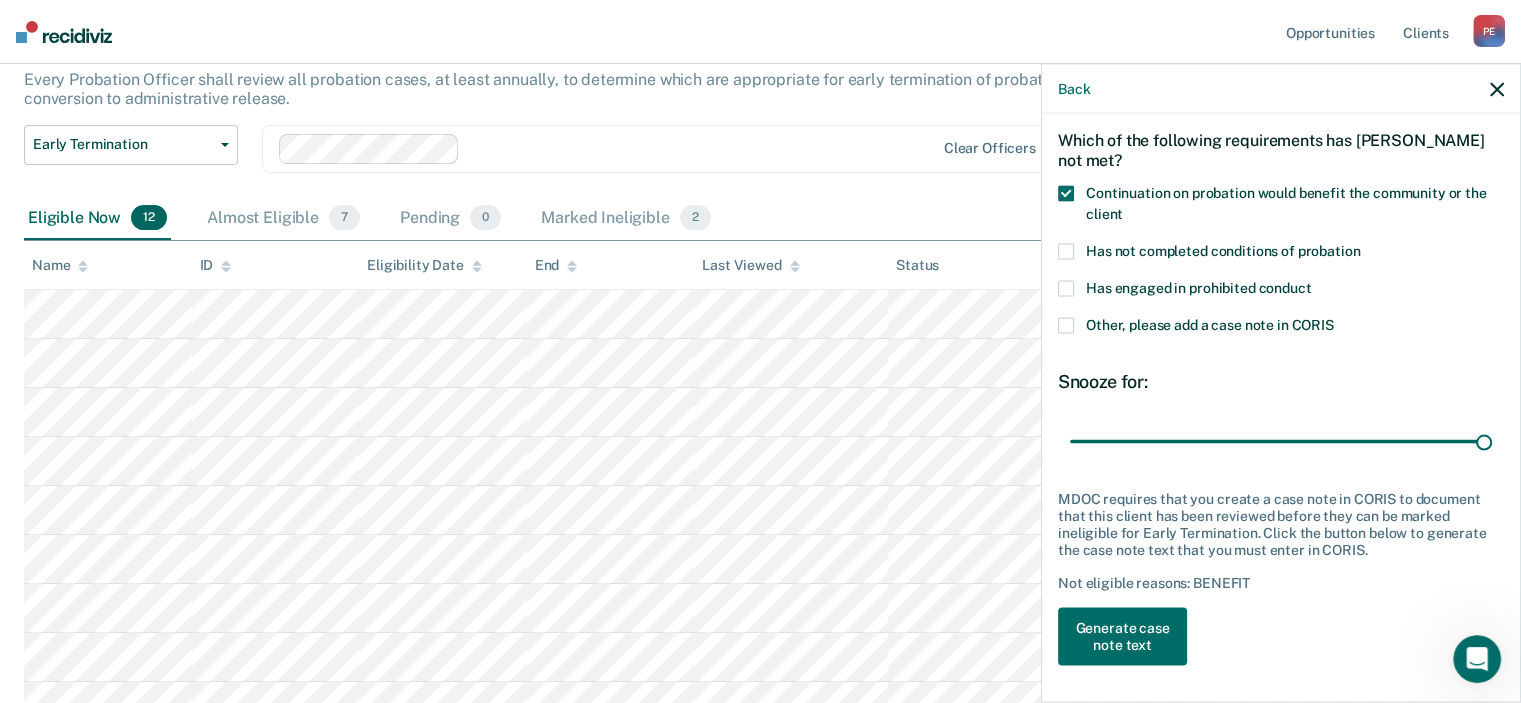 click at bounding box center [1066, 325] 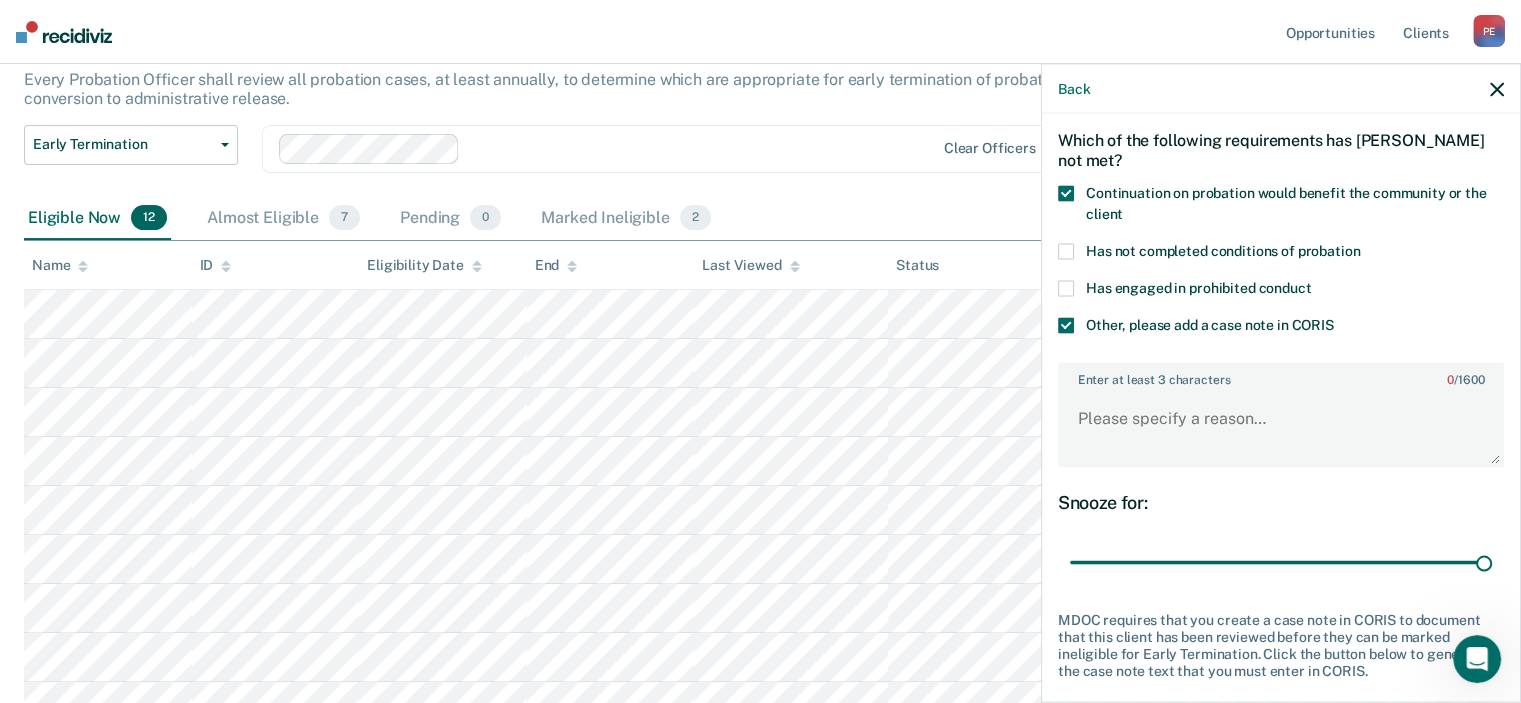 click at bounding box center [1066, 193] 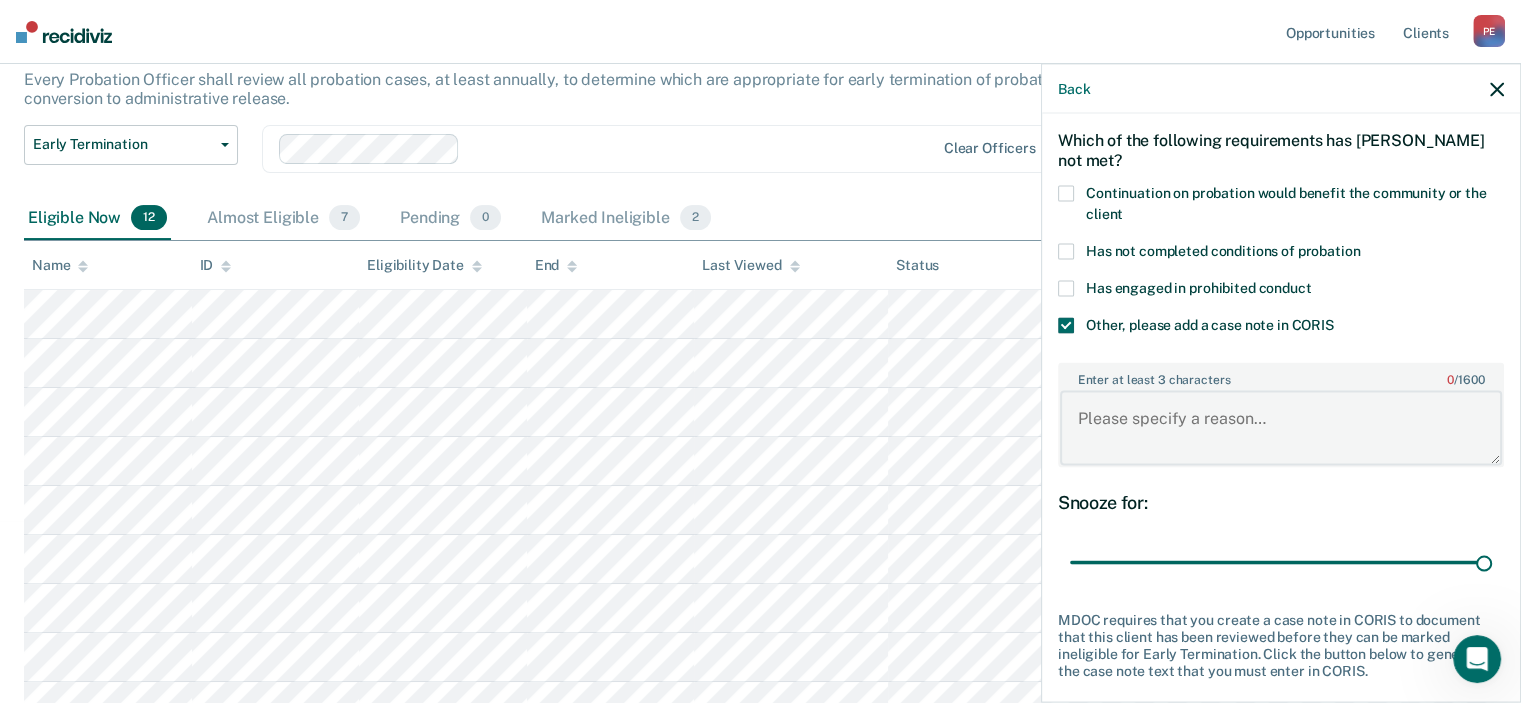 click on "Enter at least 3 characters 0  /  1600" at bounding box center [1281, 428] 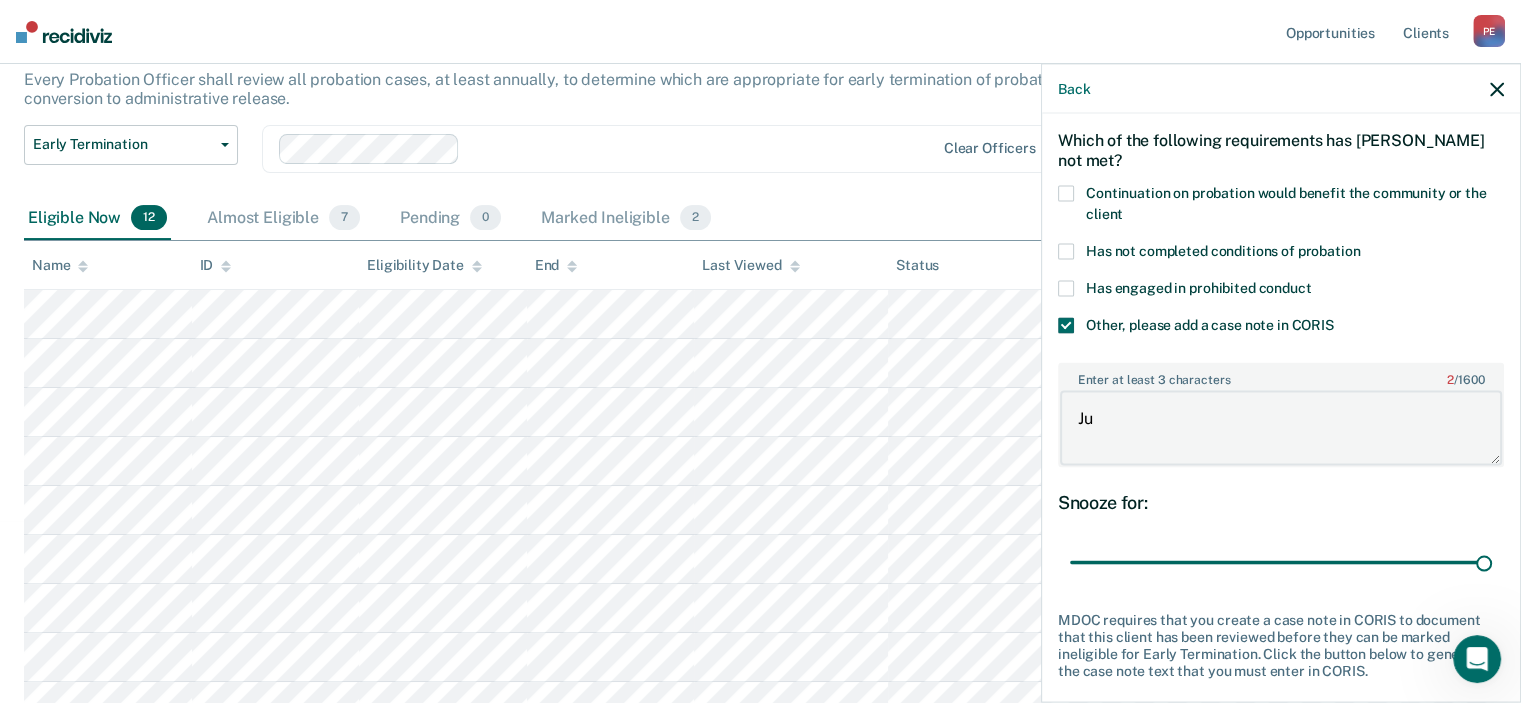 type on "J" 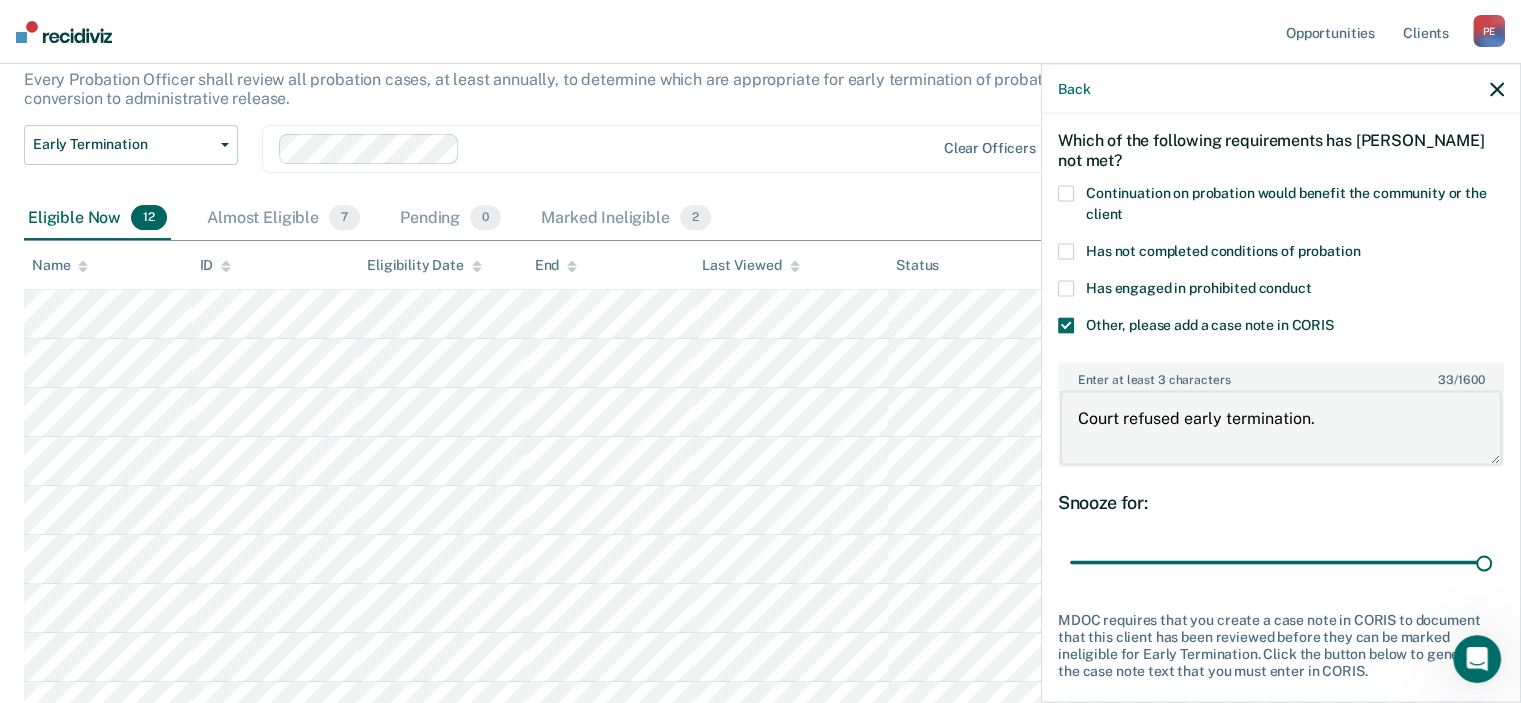 scroll, scrollTop: 200, scrollLeft: 0, axis: vertical 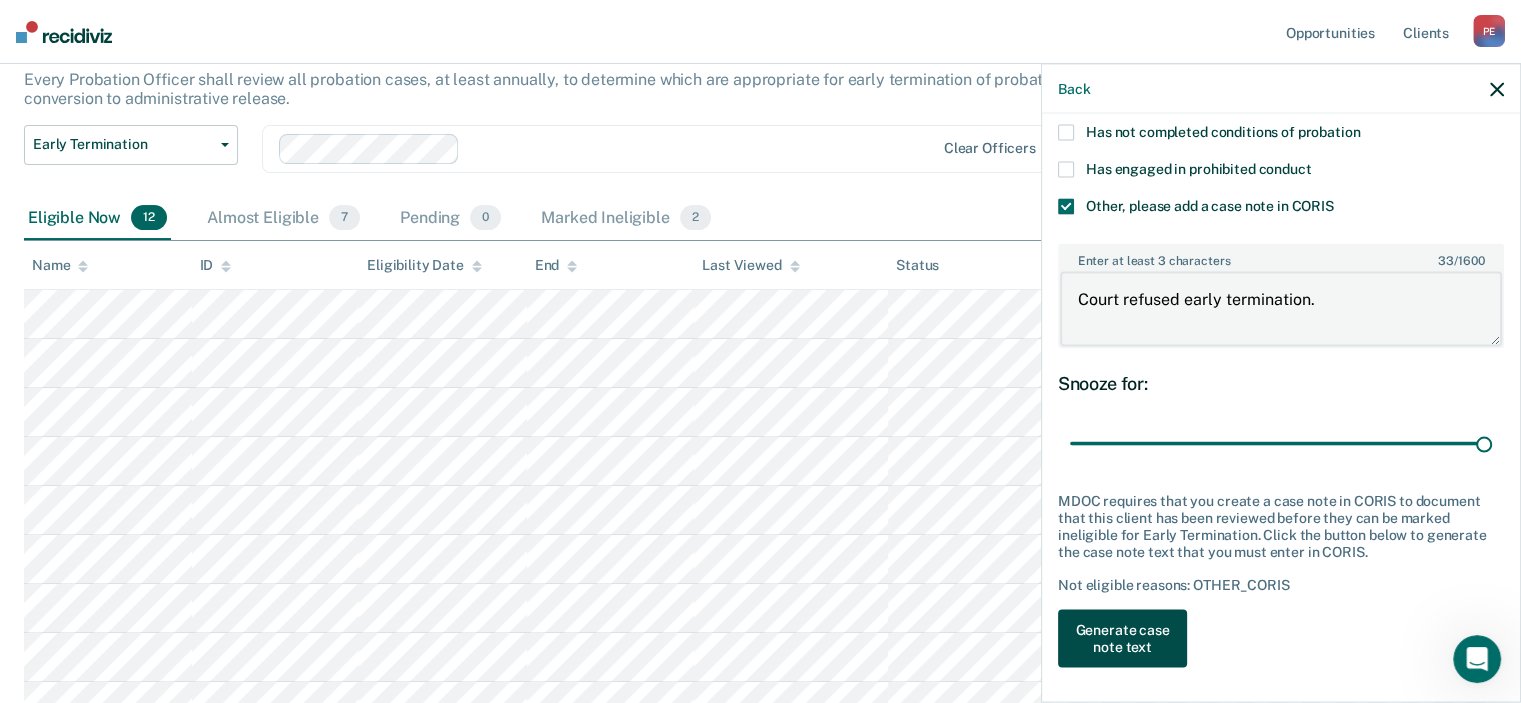 type on "Court refused early termination." 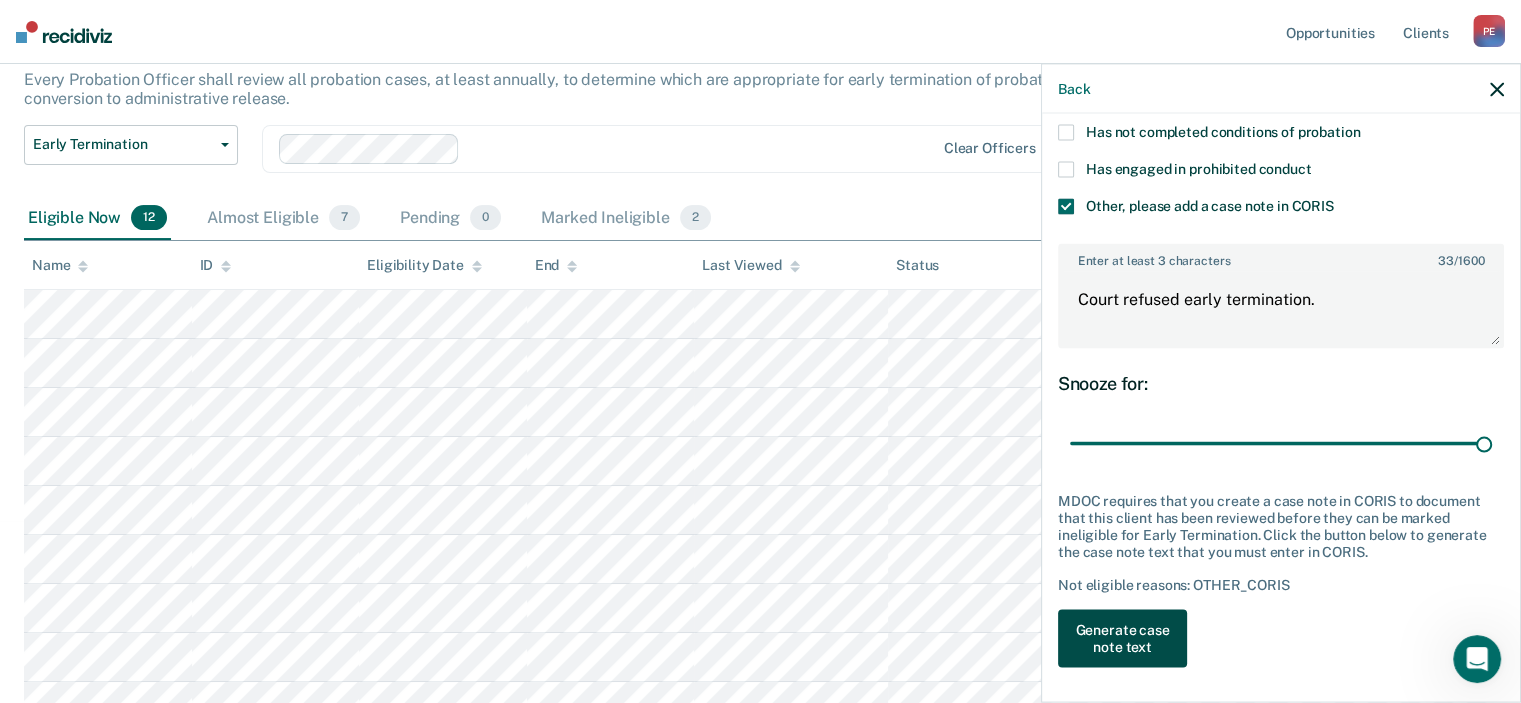 click on "Generate case note text" at bounding box center [1122, 639] 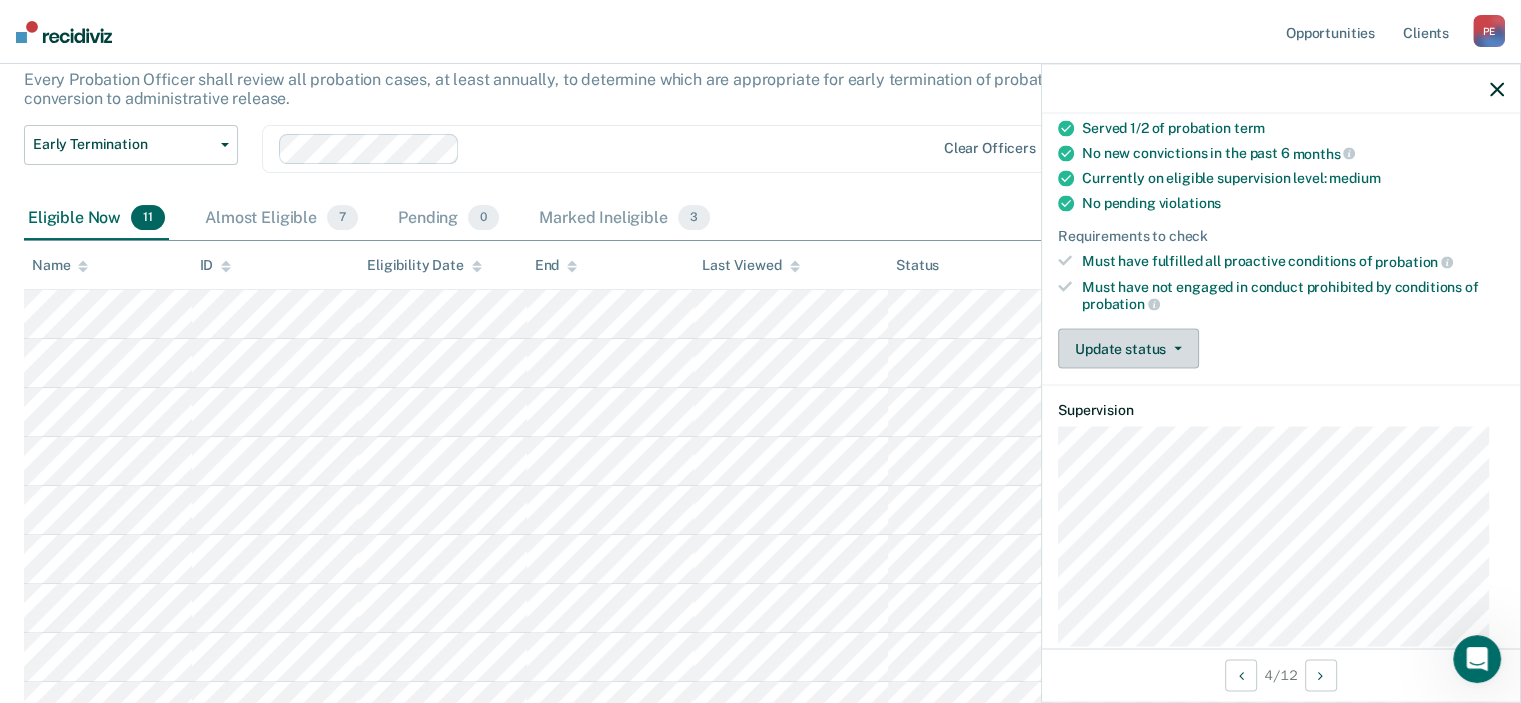 click on "Update status" at bounding box center (1128, 349) 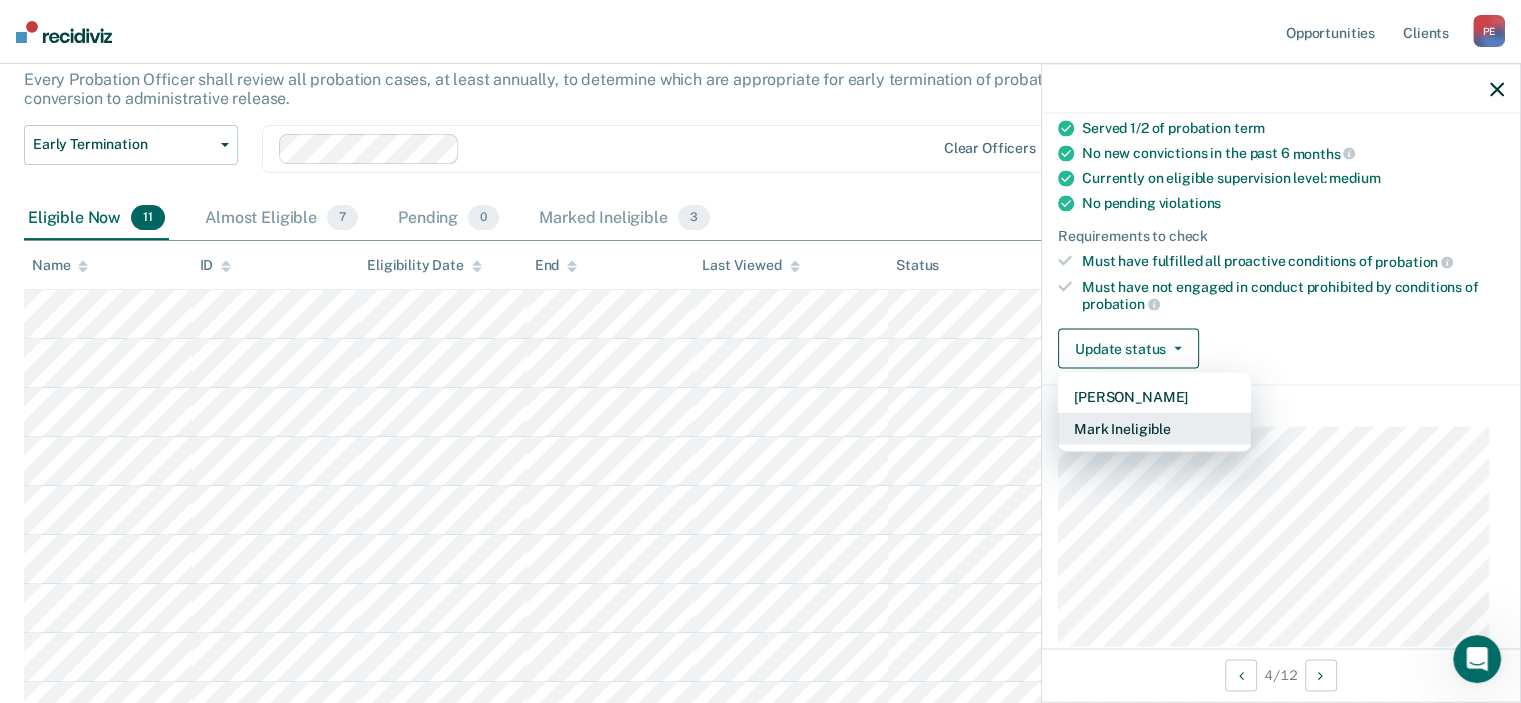 click on "Mark Ineligible" at bounding box center (1154, 429) 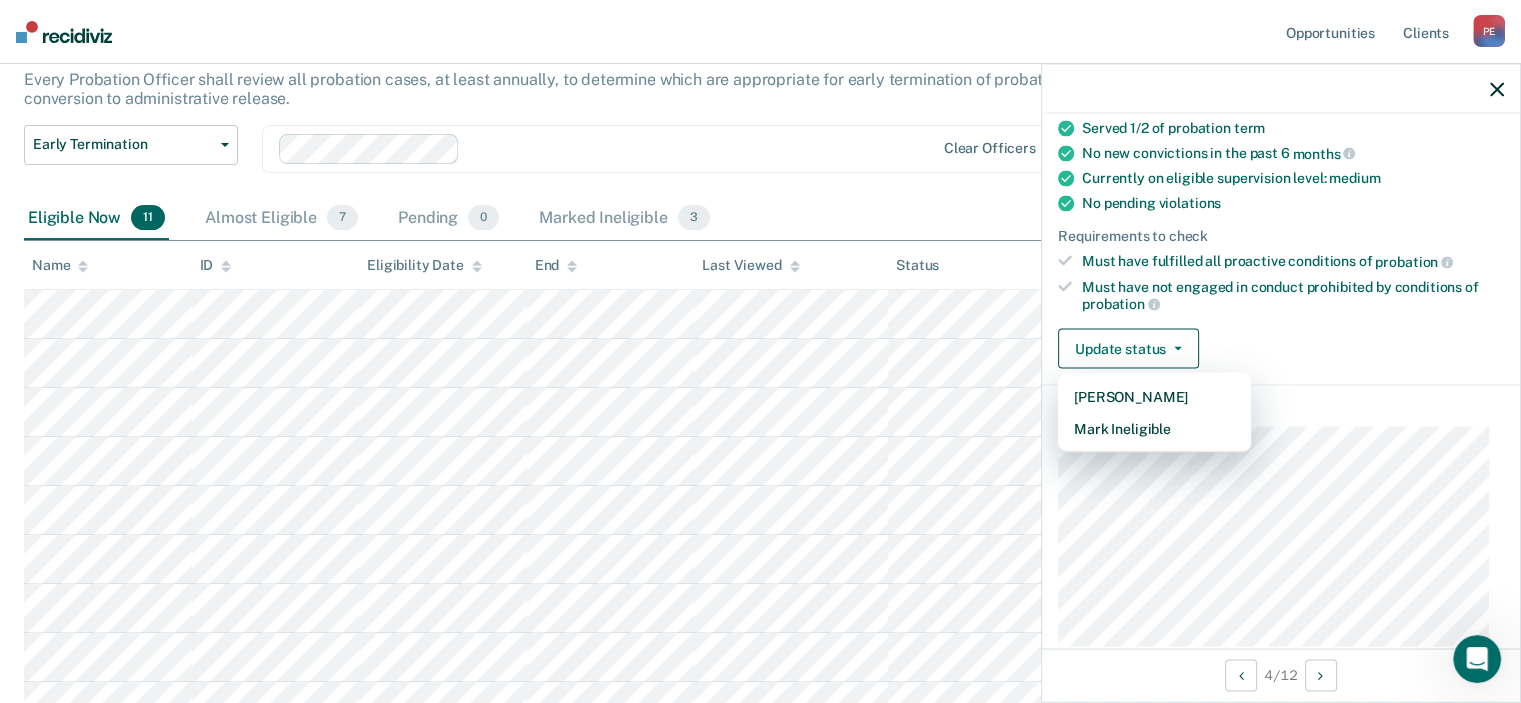 scroll, scrollTop: 81, scrollLeft: 0, axis: vertical 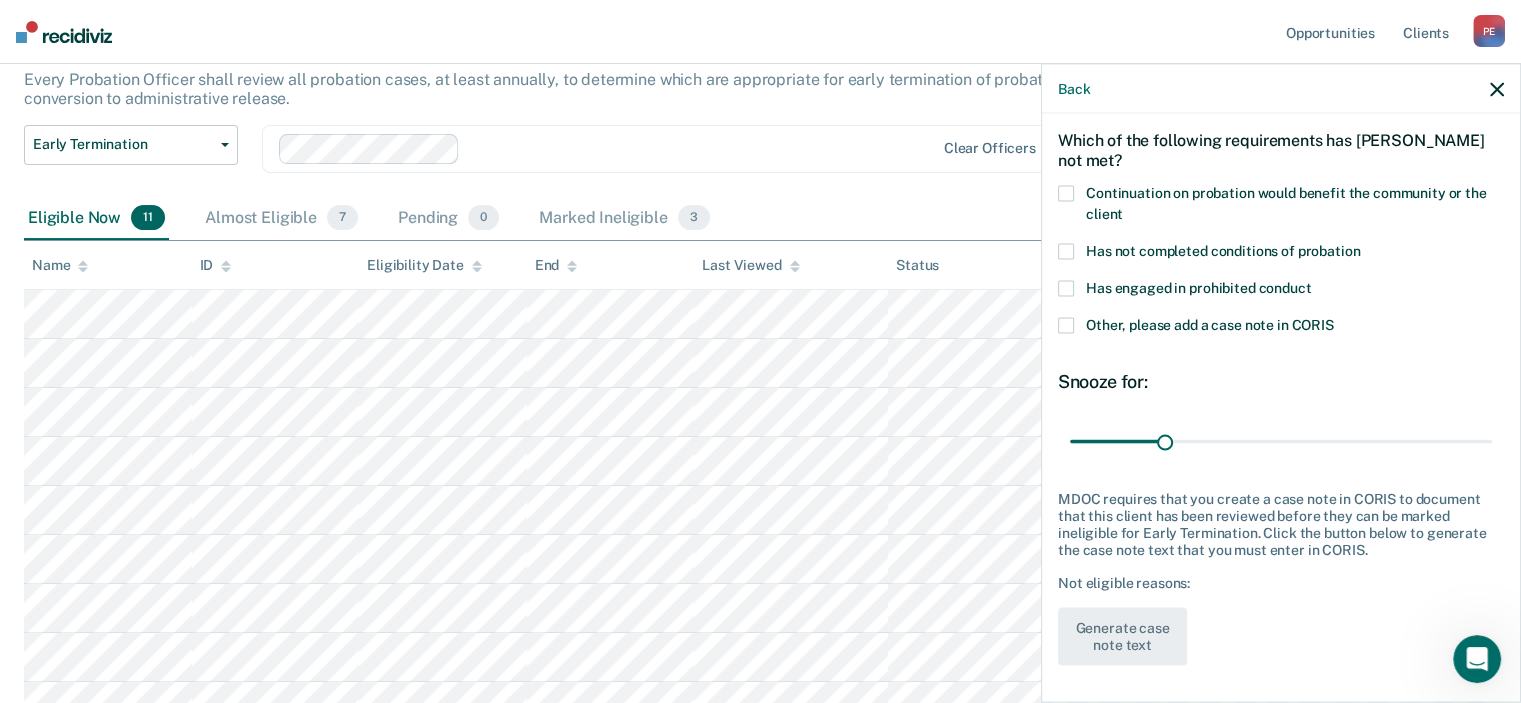 click at bounding box center [1066, 251] 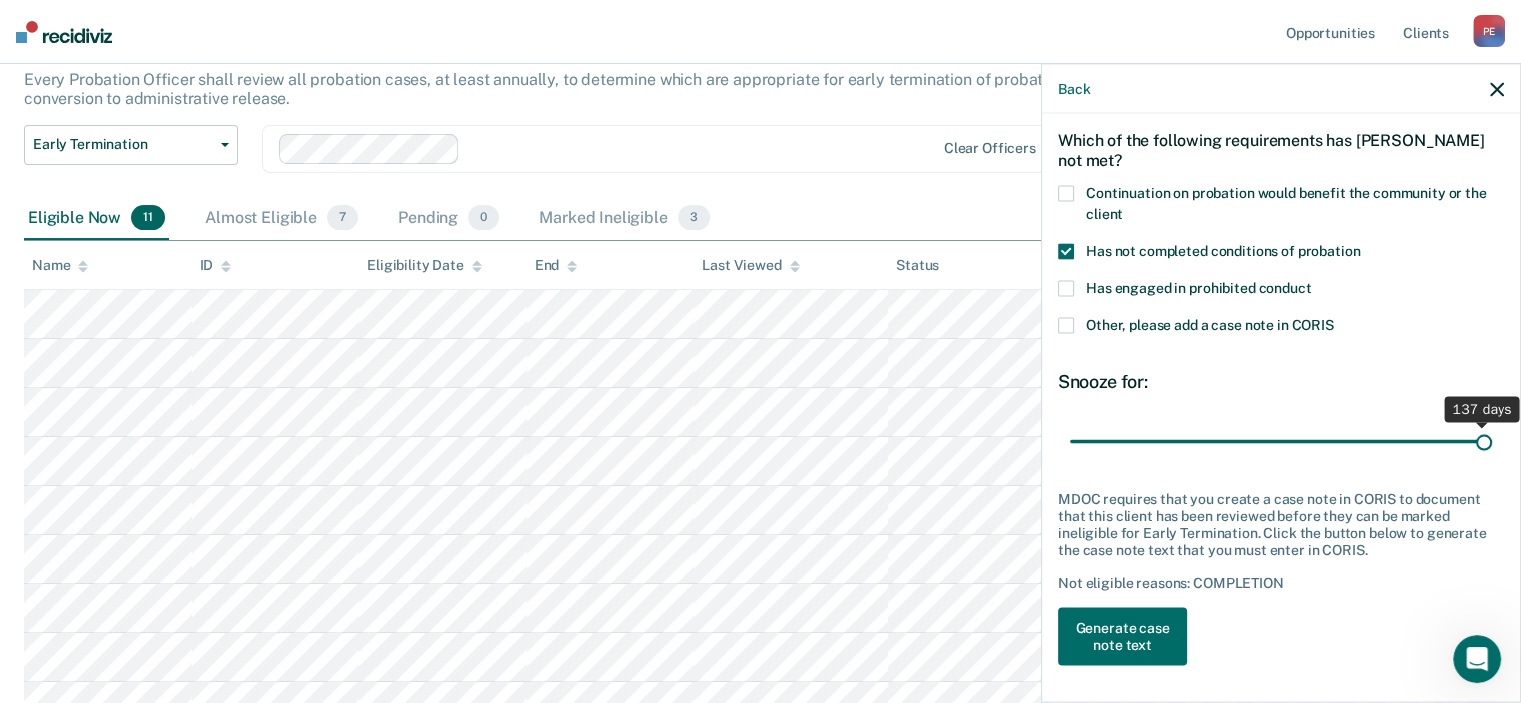 drag, startPoint x: 1164, startPoint y: 438, endPoint x: 1535, endPoint y: 423, distance: 371.3031 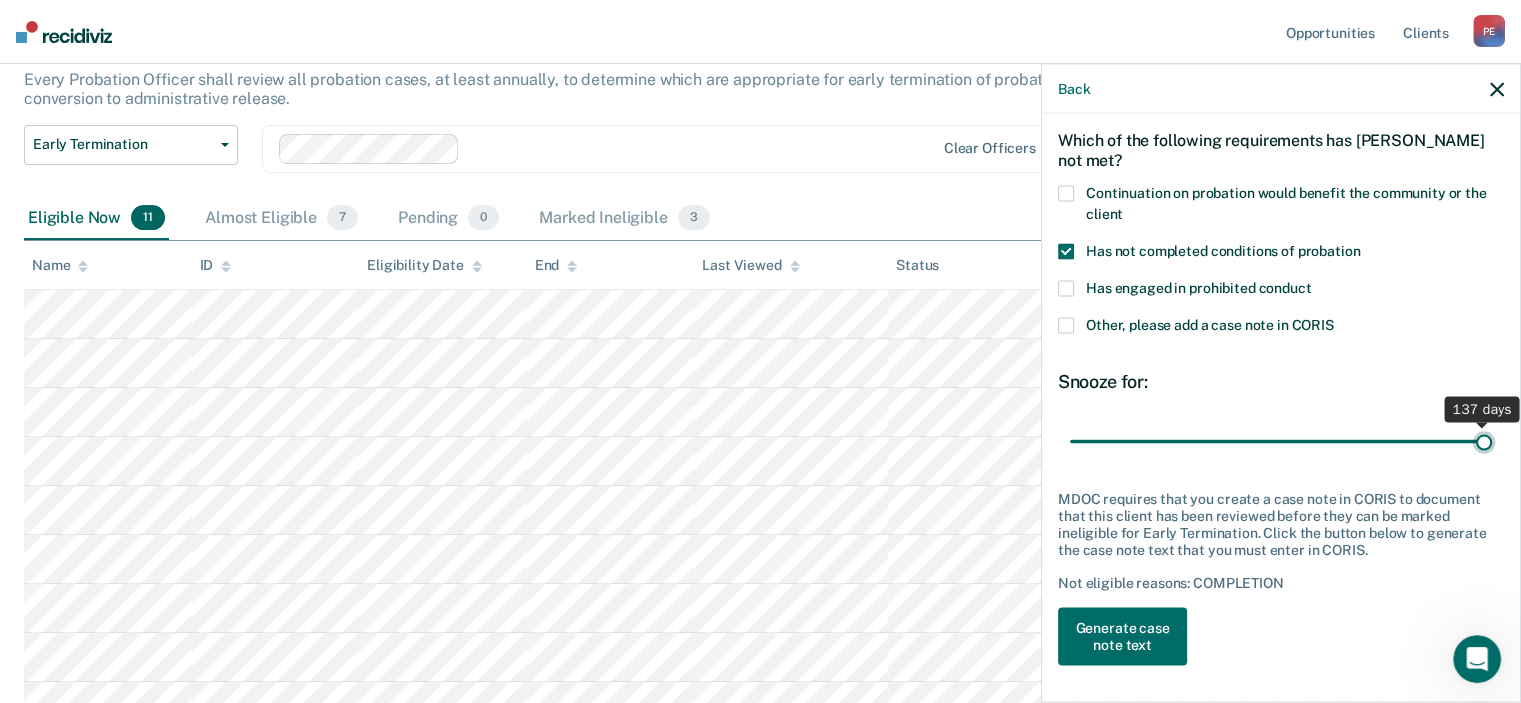 type on "137" 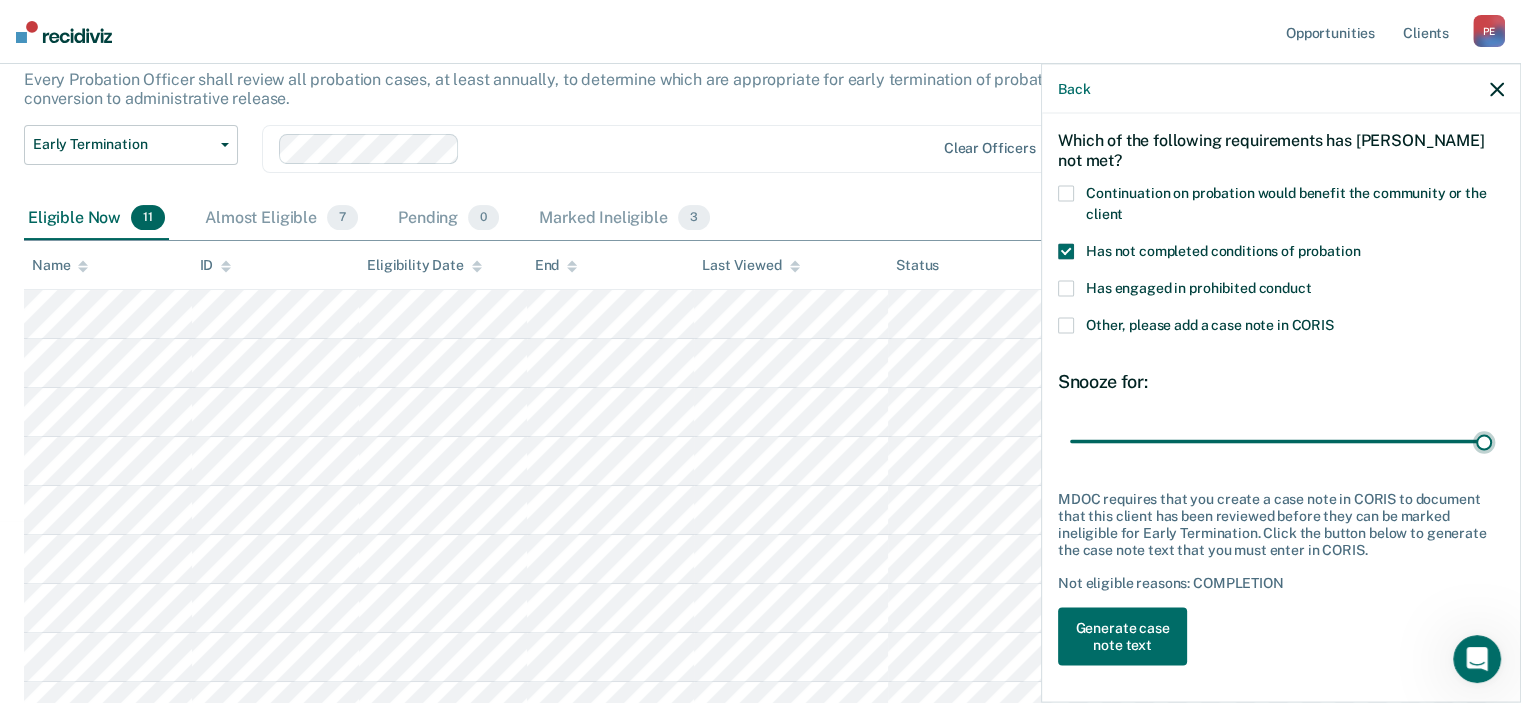 scroll, scrollTop: 327, scrollLeft: 0, axis: vertical 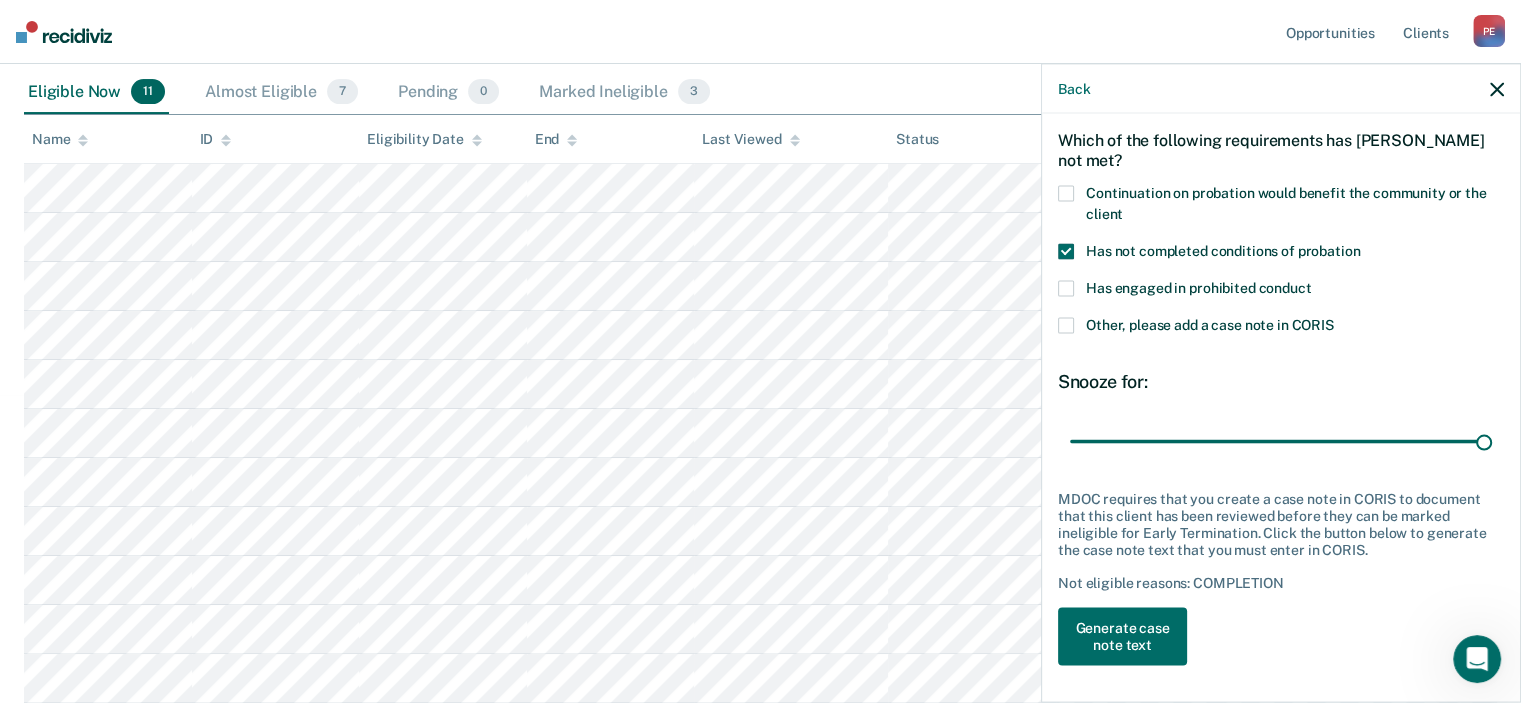 click on "MB   Which of the following requirements has [PERSON_NAME] not met? Continuation on probation would benefit the community or the client Has not completed conditions of probation Has engaged in prohibited conduct Other, please add a case note in CORIS Snooze for: 137 days MDOC requires that you create a case note in CORIS to document that this client has been reviewed before they can be marked ineligible for Early Termination. Click the button below to generate the case note text that you must enter in CORIS. Not eligible reasons: COMPLETION Generate case note text" at bounding box center (1281, 367) 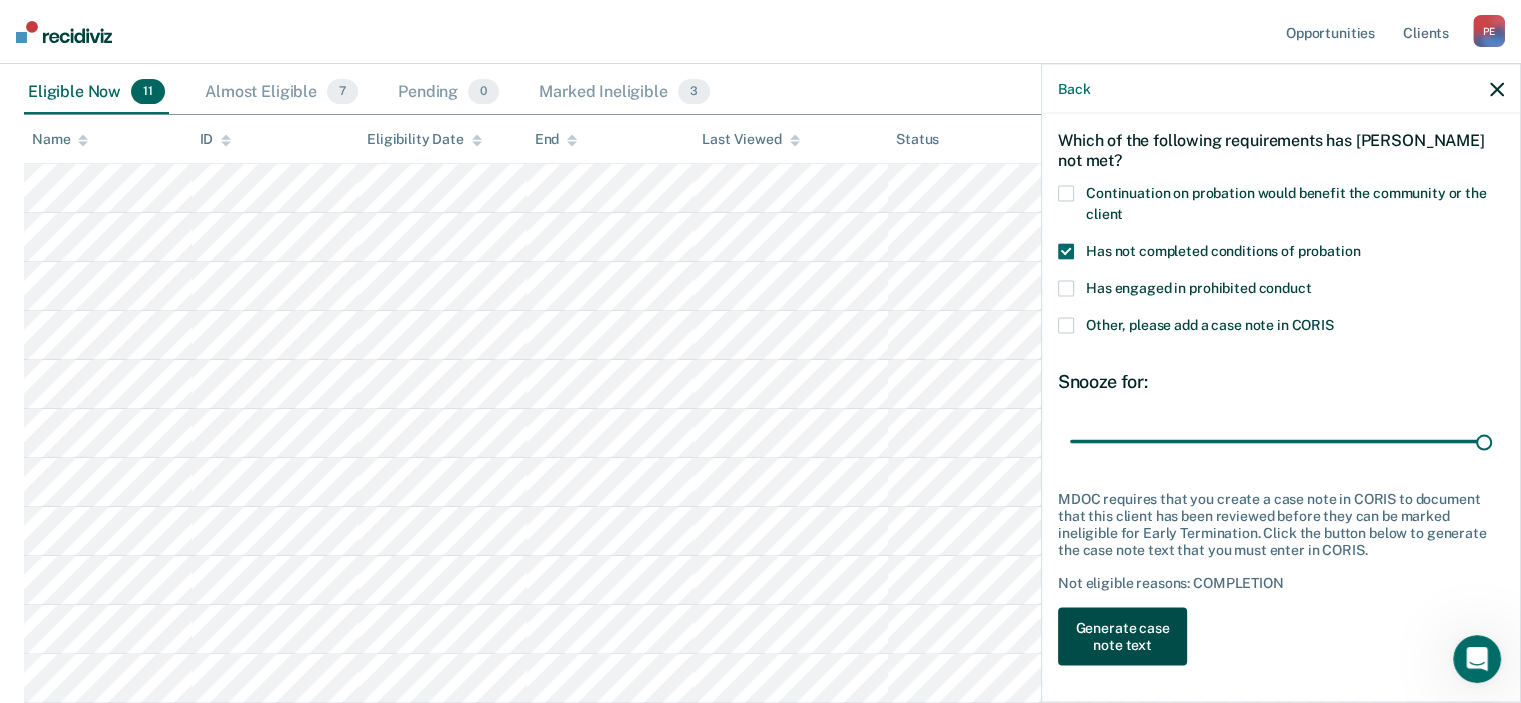 click on "Generate case note text" at bounding box center (1122, 637) 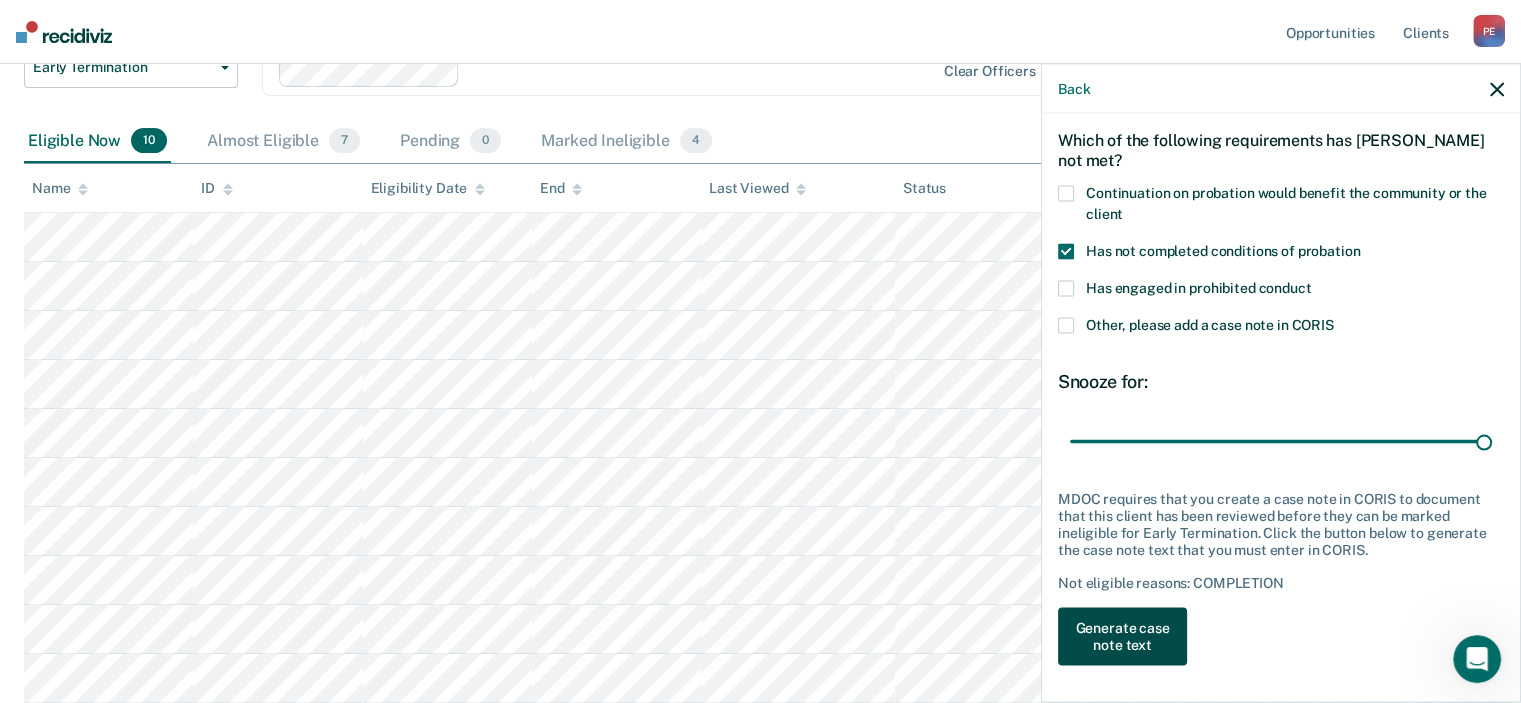 scroll, scrollTop: 268, scrollLeft: 0, axis: vertical 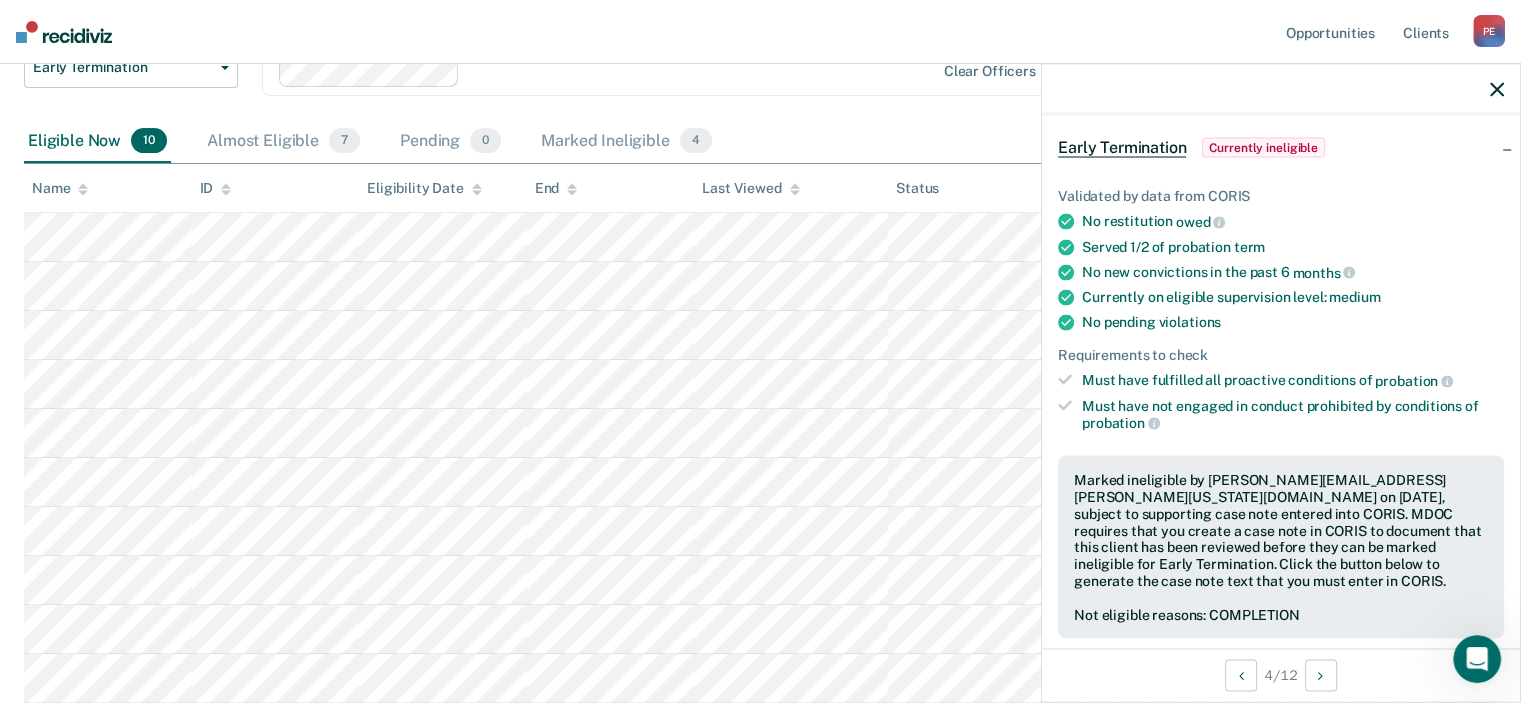 click on "Not eligible reasons: COMPLETION" at bounding box center (1281, 614) 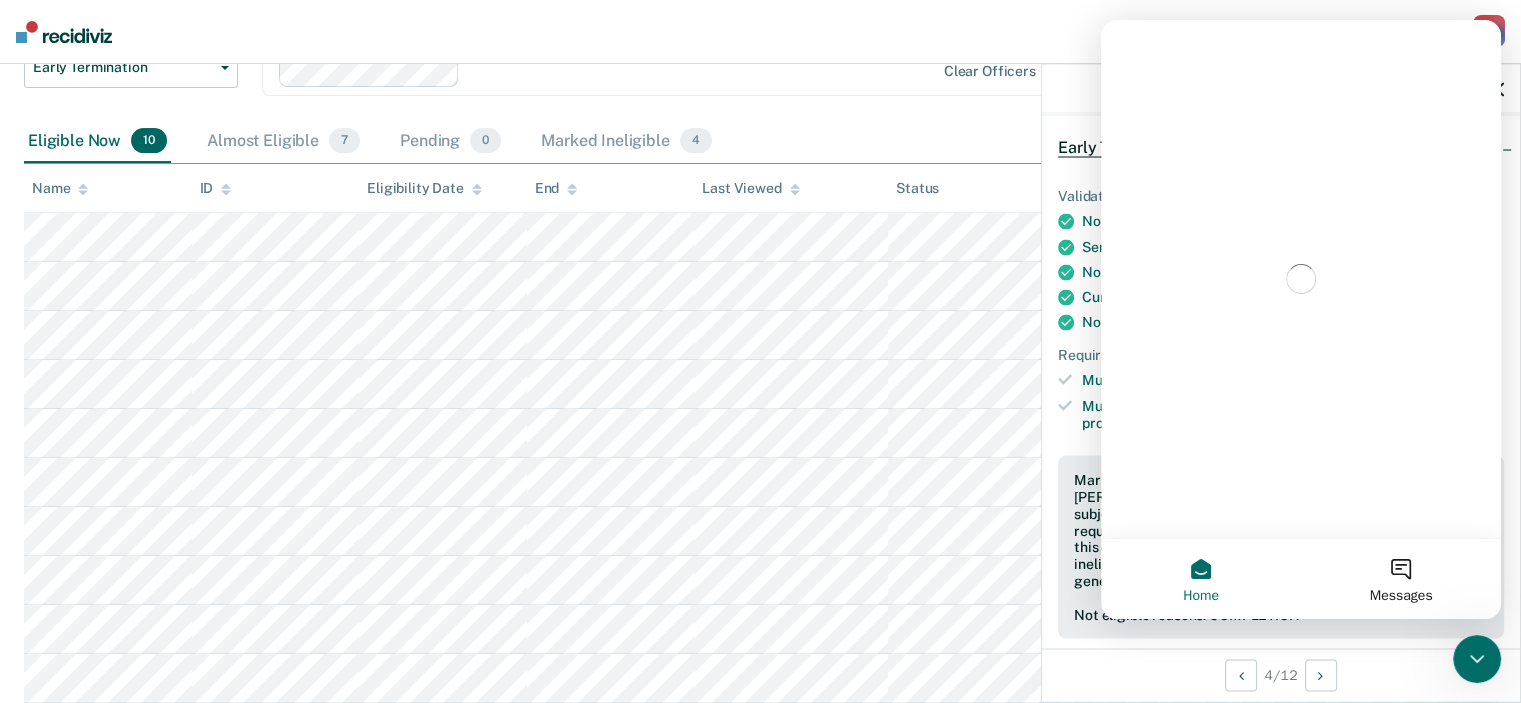 scroll, scrollTop: 0, scrollLeft: 0, axis: both 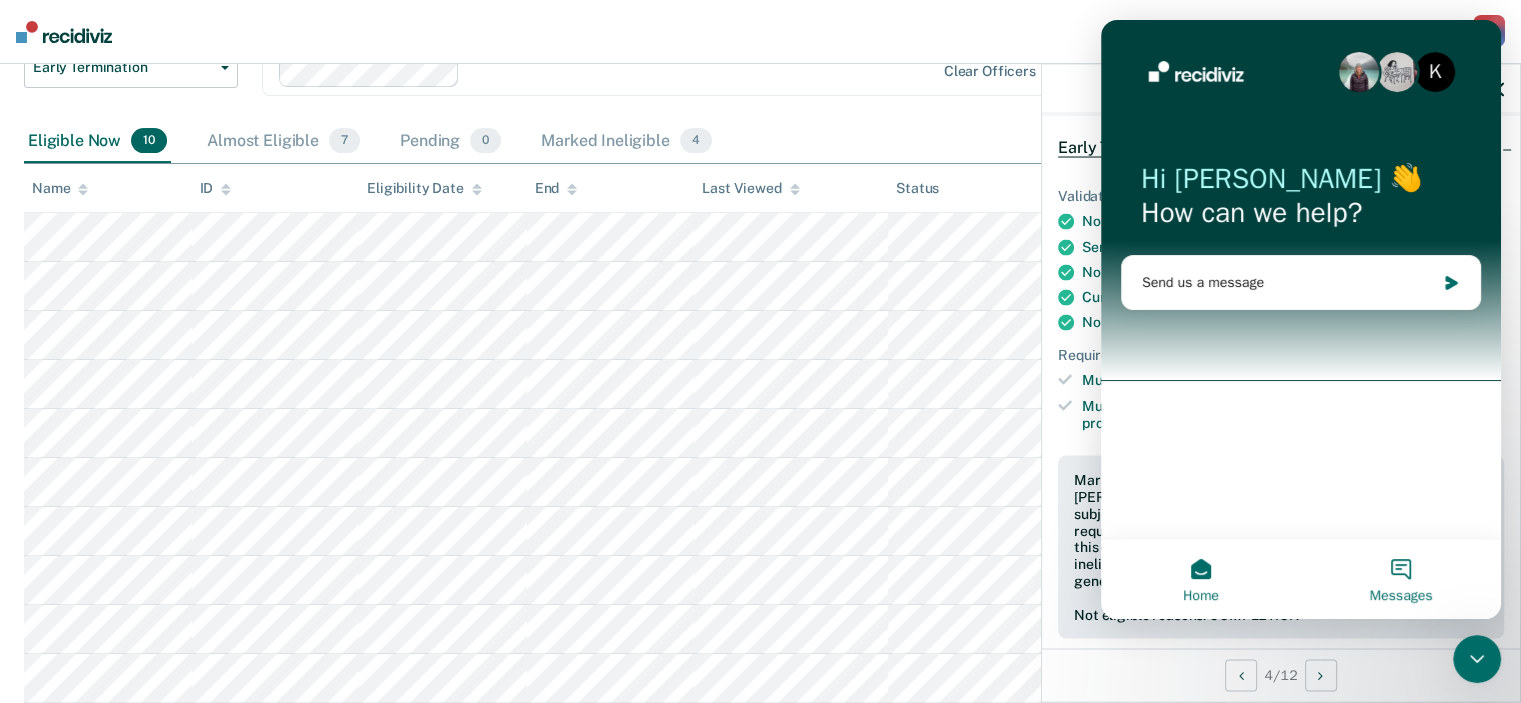 click on "Messages" at bounding box center (1401, 596) 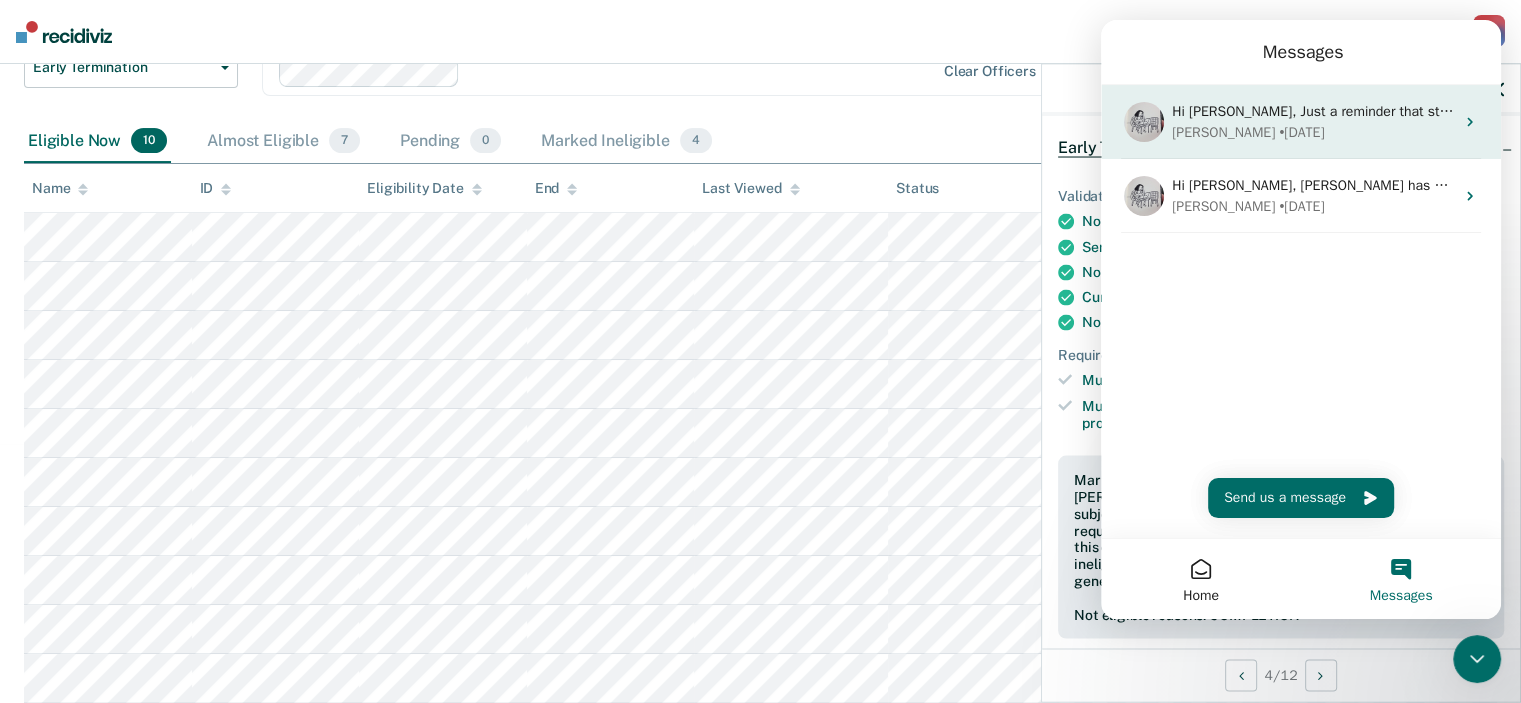 click on "Hi [PERSON_NAME], Just a reminder that starting on [DATE], you may see people on your caseload previously 'Marked ineligible' or 'Overridden' be surfaced again as ‘Needs Review’. These will be people for whom the maximum 'Snooze' period has passed and who should be reconsidered for the opportunity. ​ If they are now eligible, start the necessary paperwork! If they’re still not eligible, specify the Reasons and set a new Snooze date so they can be resurfaced when it makes sense. If you have any questions, please reach out by sending a message below or via the chat button." at bounding box center (2962, 111) 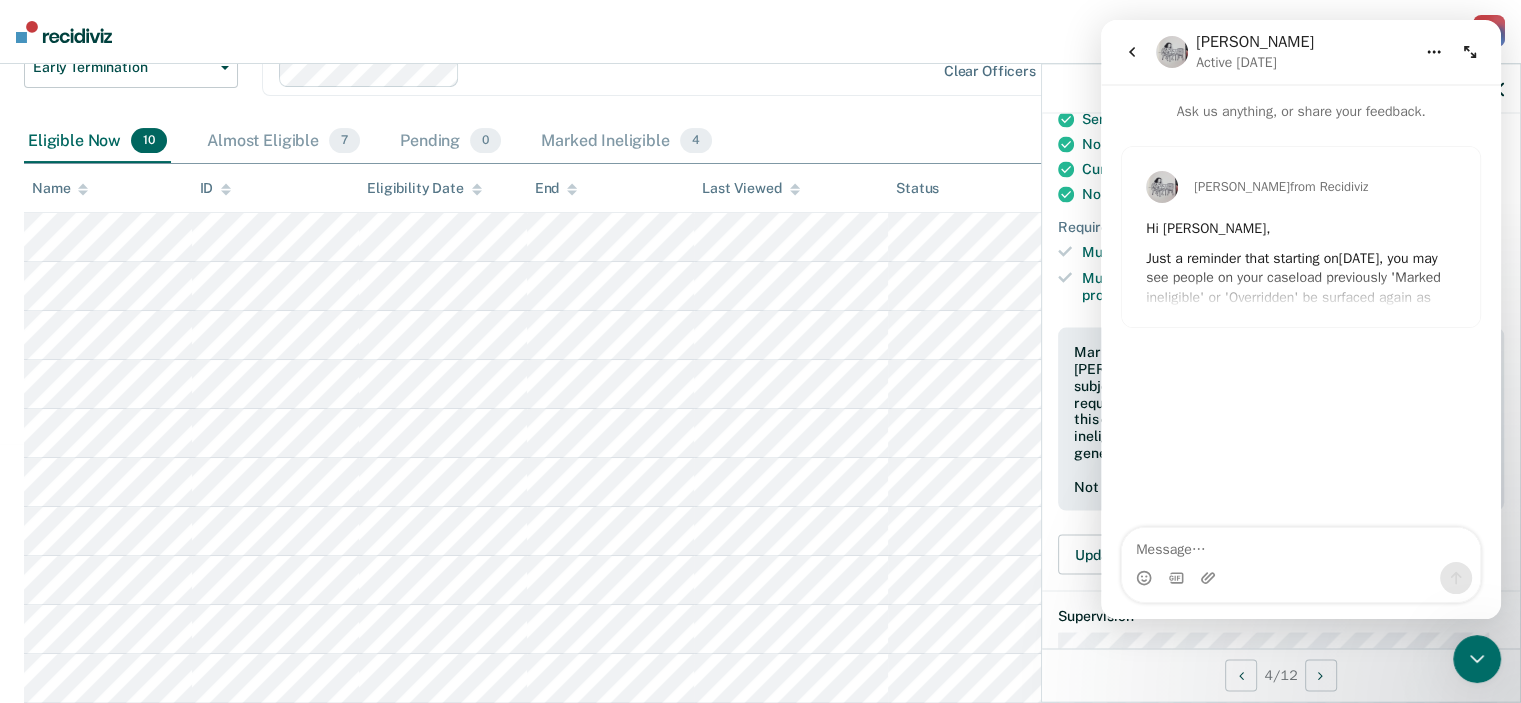 scroll, scrollTop: 212, scrollLeft: 0, axis: vertical 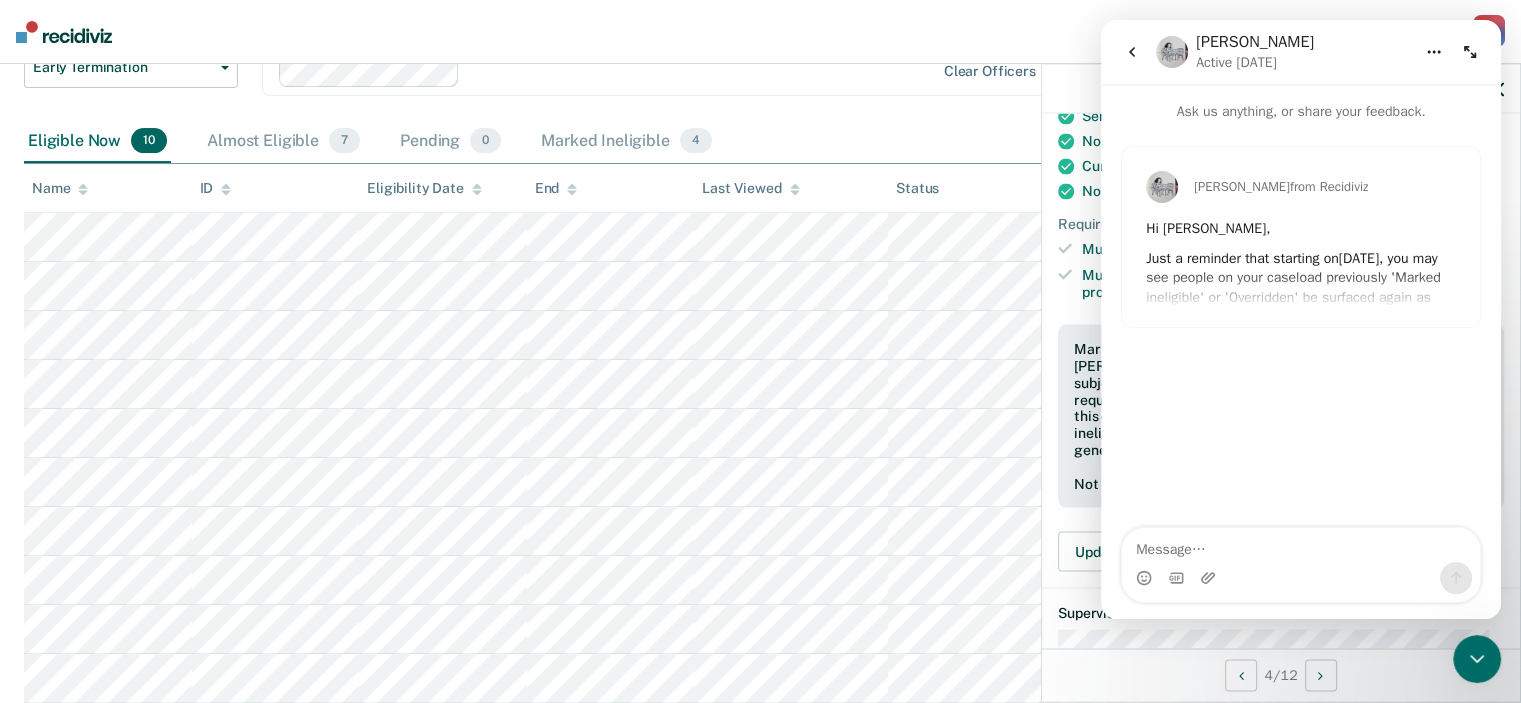 click 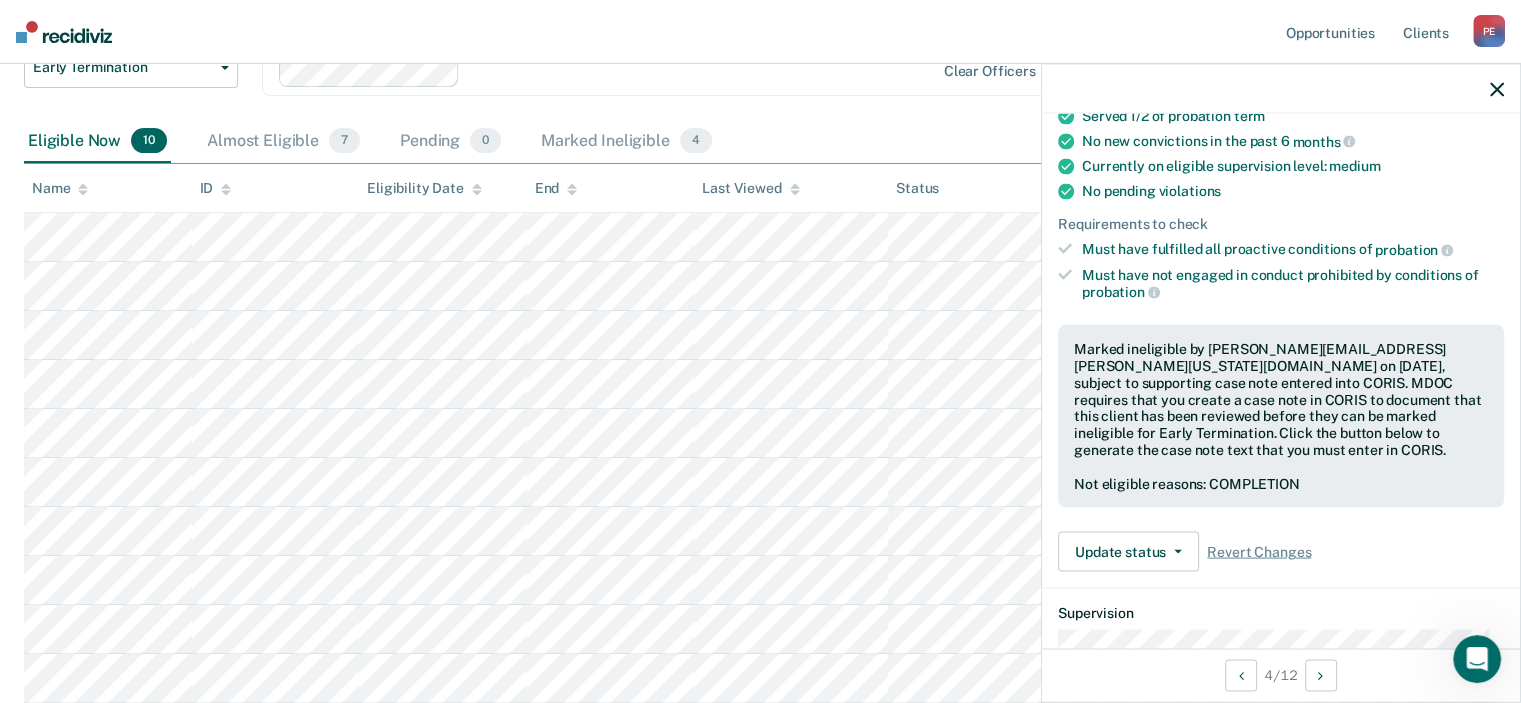 scroll, scrollTop: 0, scrollLeft: 0, axis: both 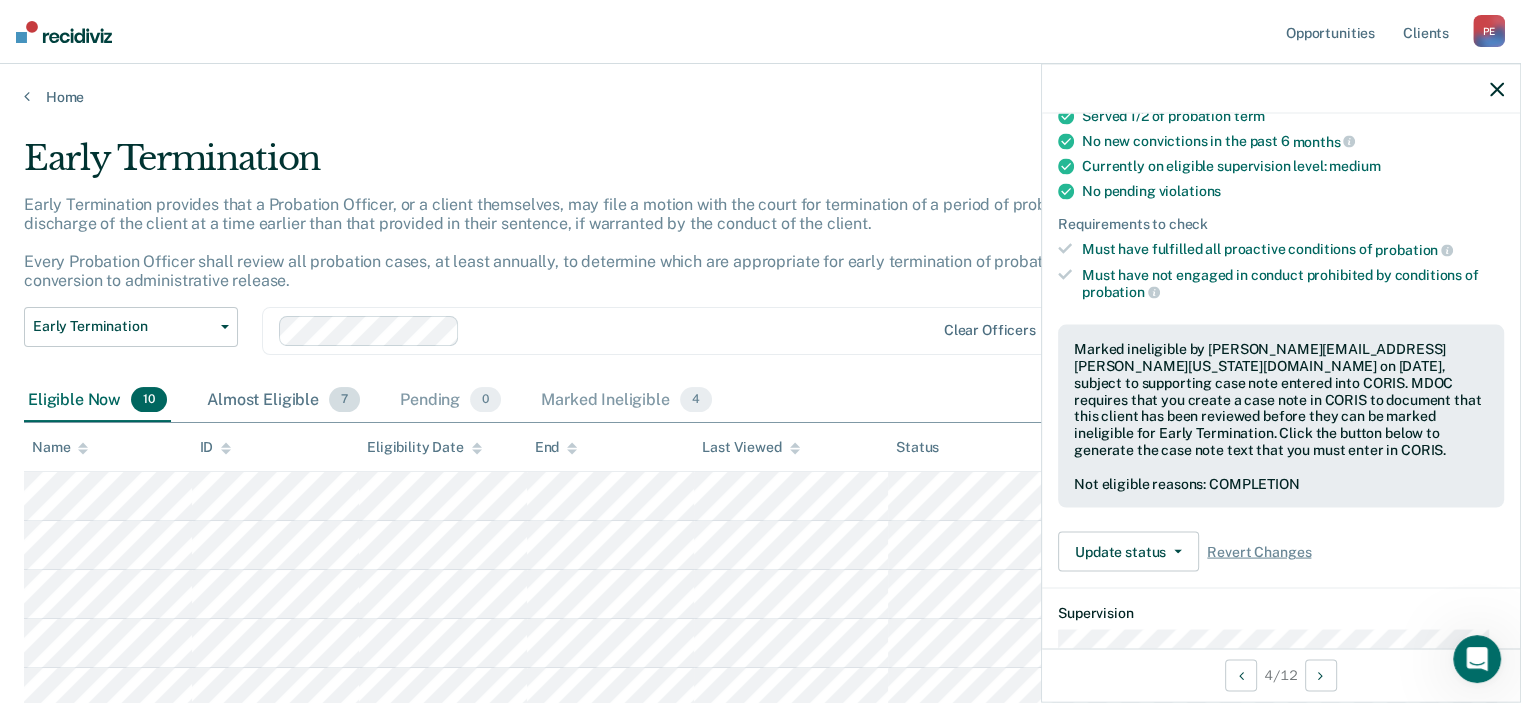 click on "Almost Eligible 7" at bounding box center [283, 401] 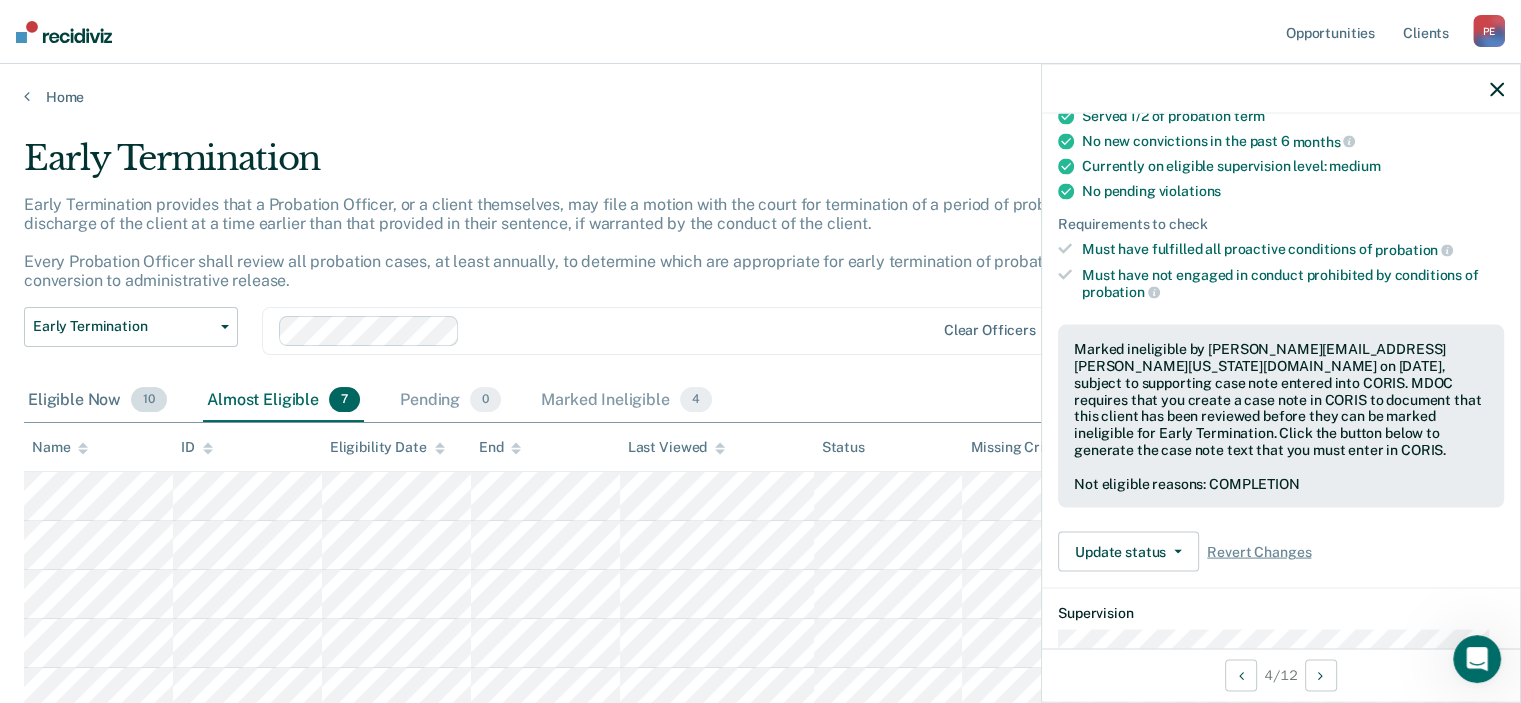 click on "Eligible Now 10" at bounding box center [97, 401] 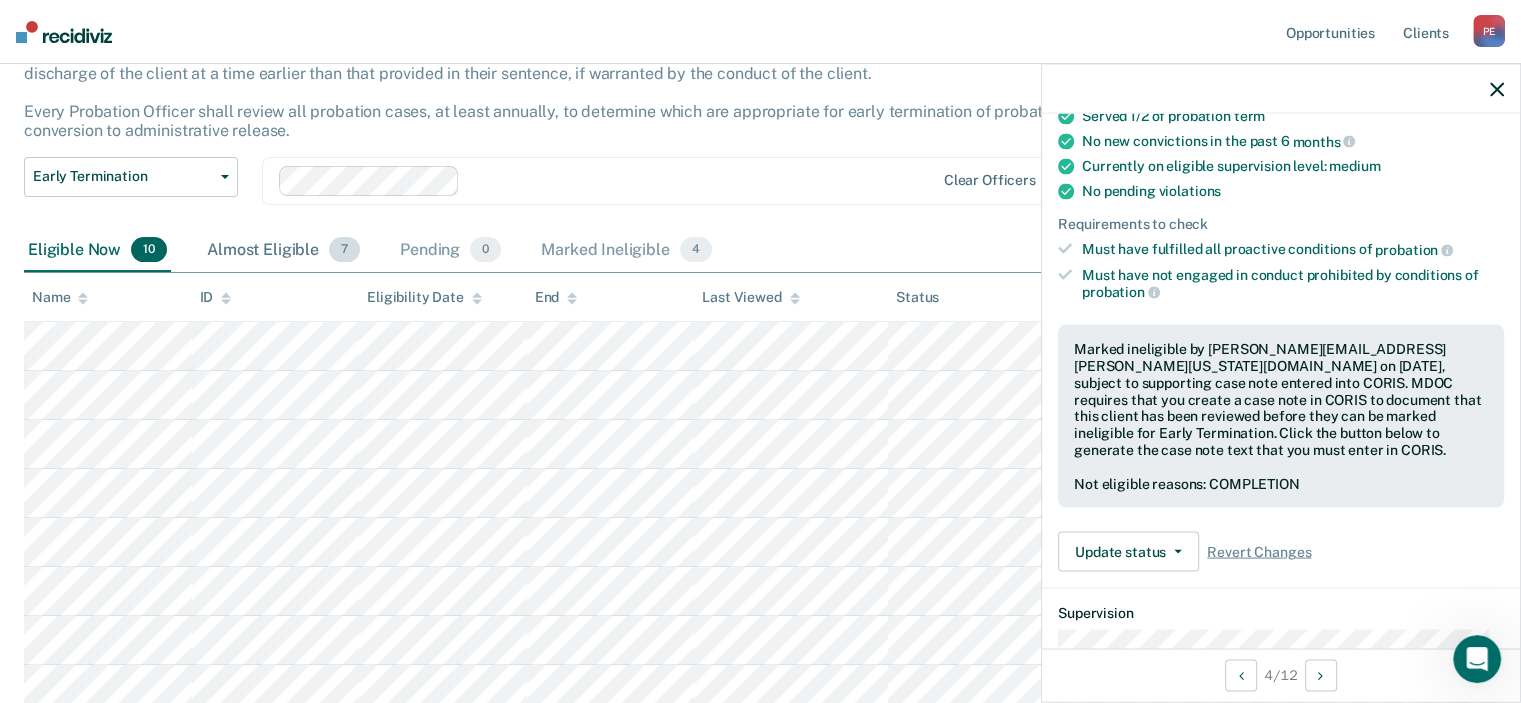 scroll, scrollTop: 151, scrollLeft: 0, axis: vertical 